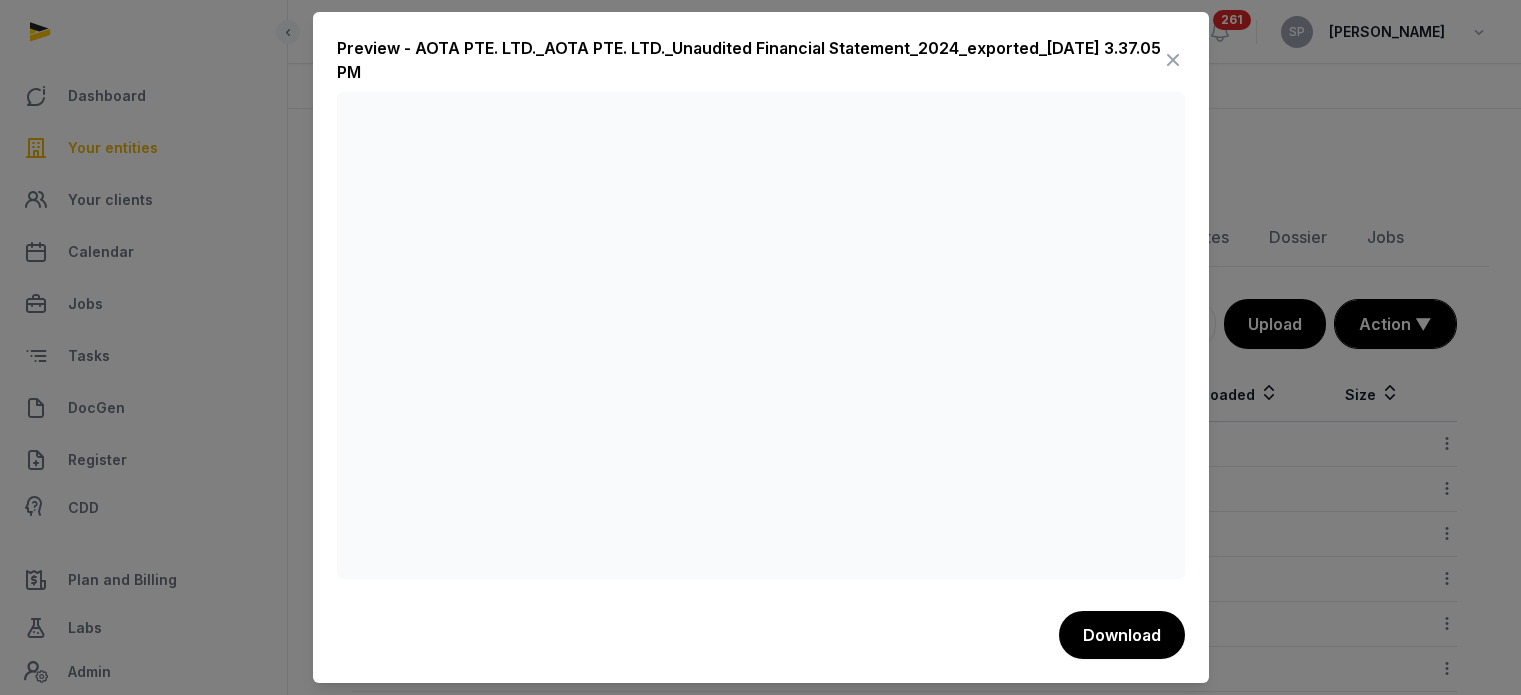 scroll, scrollTop: 448, scrollLeft: 0, axis: vertical 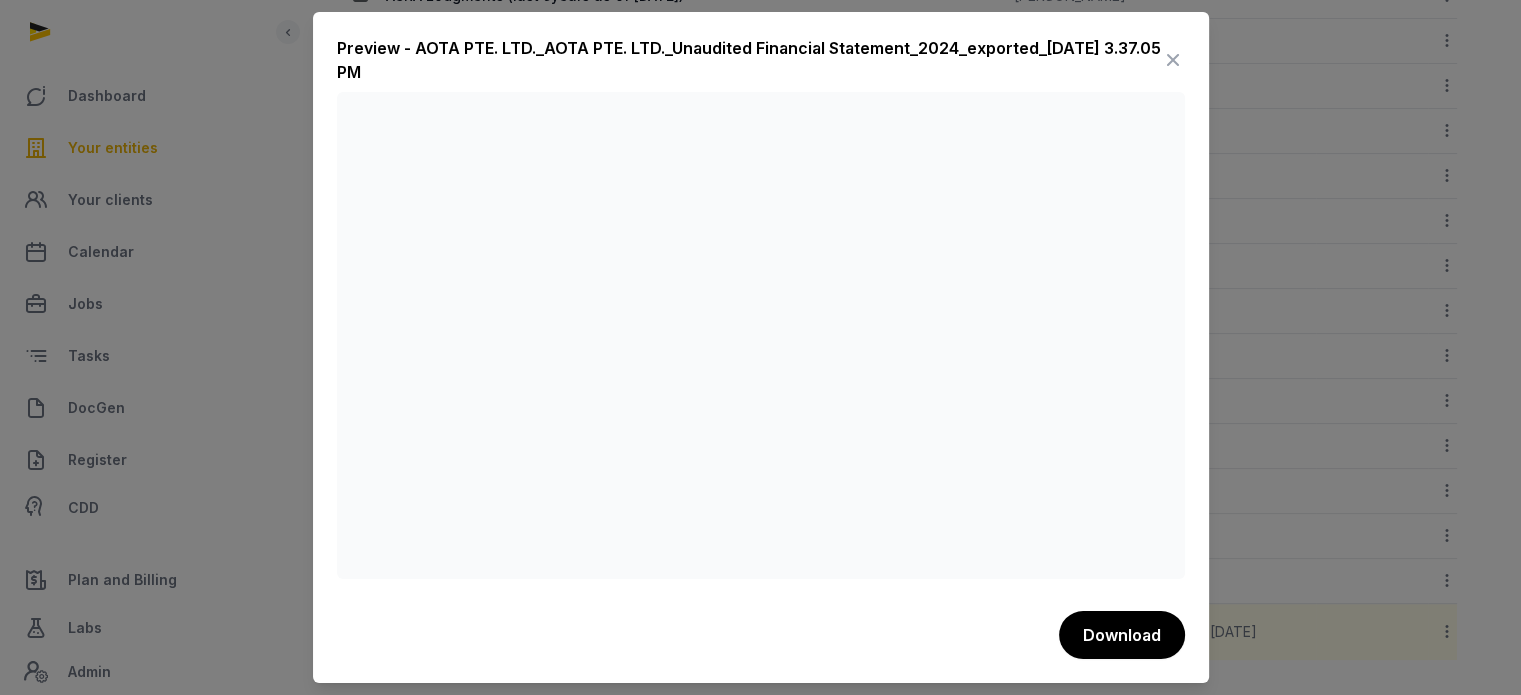 click at bounding box center [1173, 60] 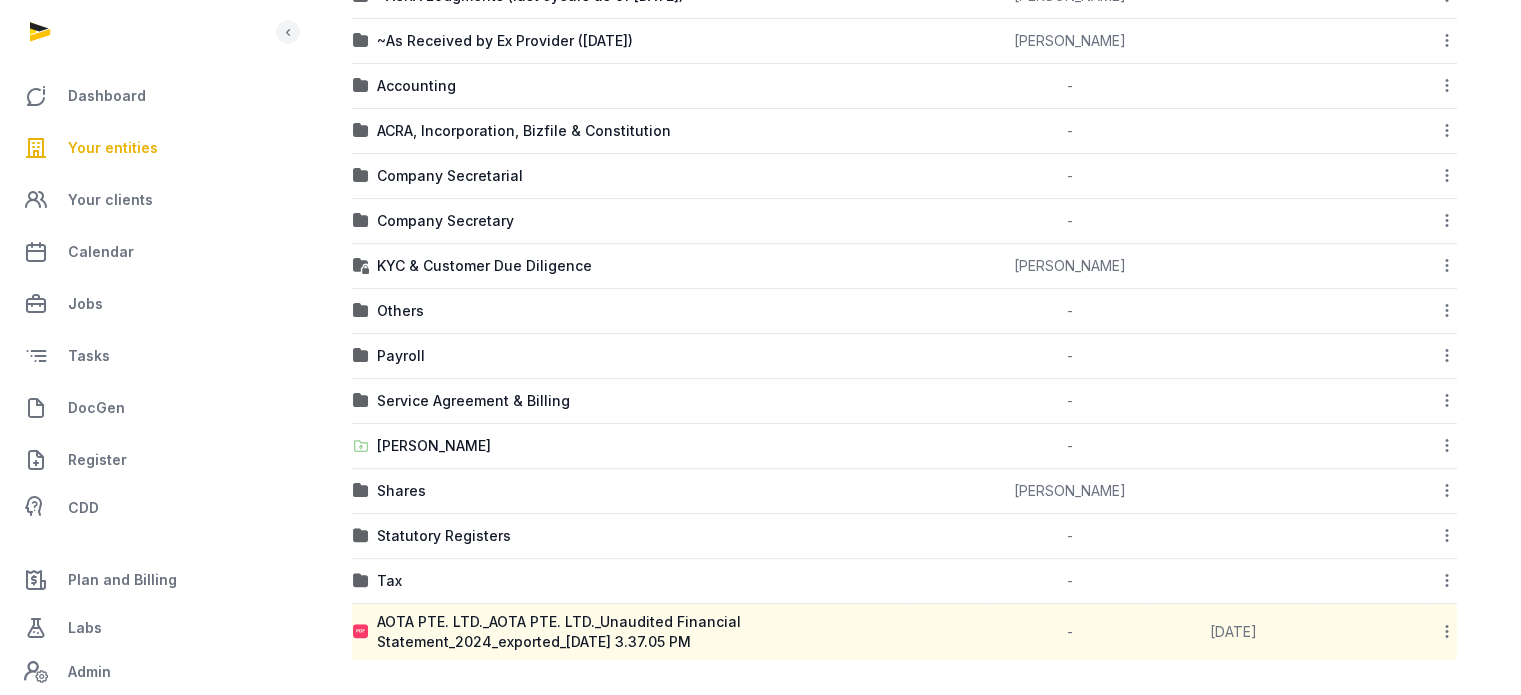click on "Your entities" at bounding box center [113, 148] 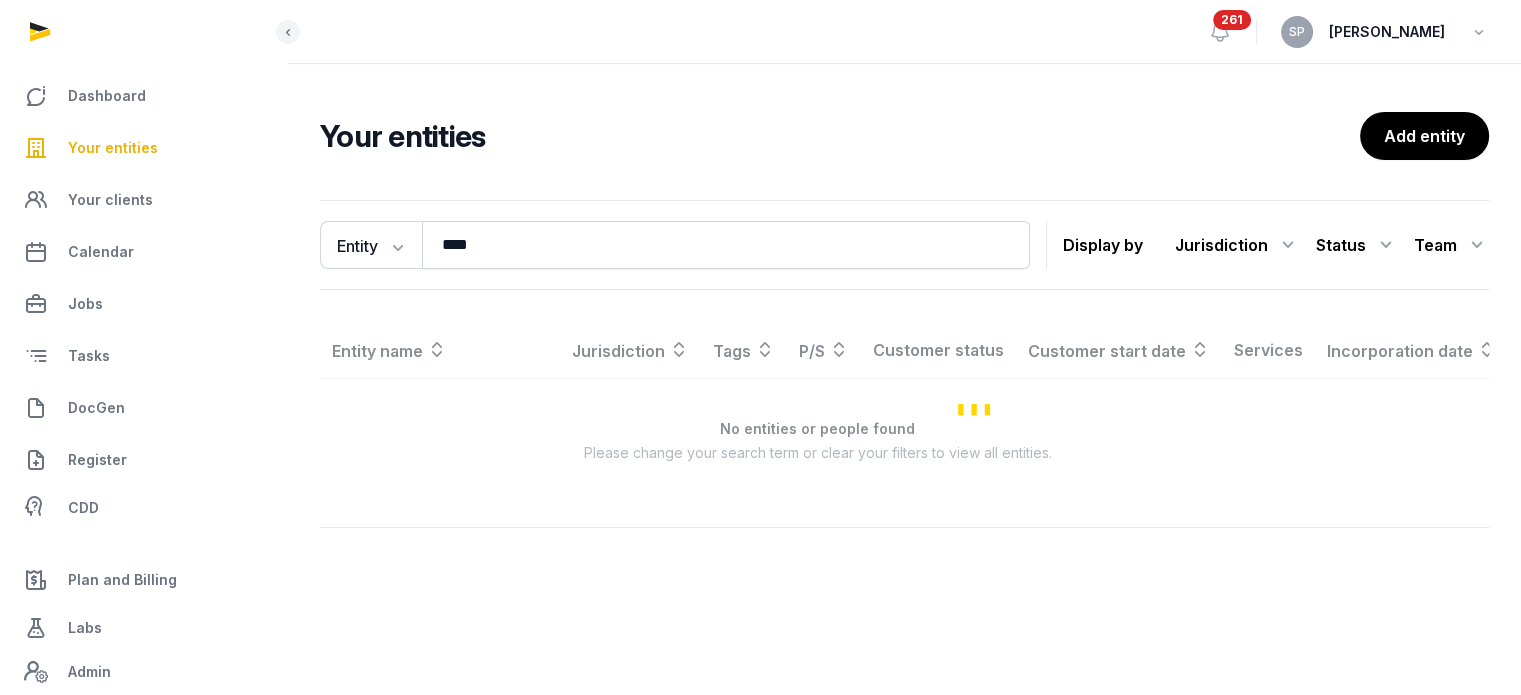 scroll, scrollTop: 0, scrollLeft: 0, axis: both 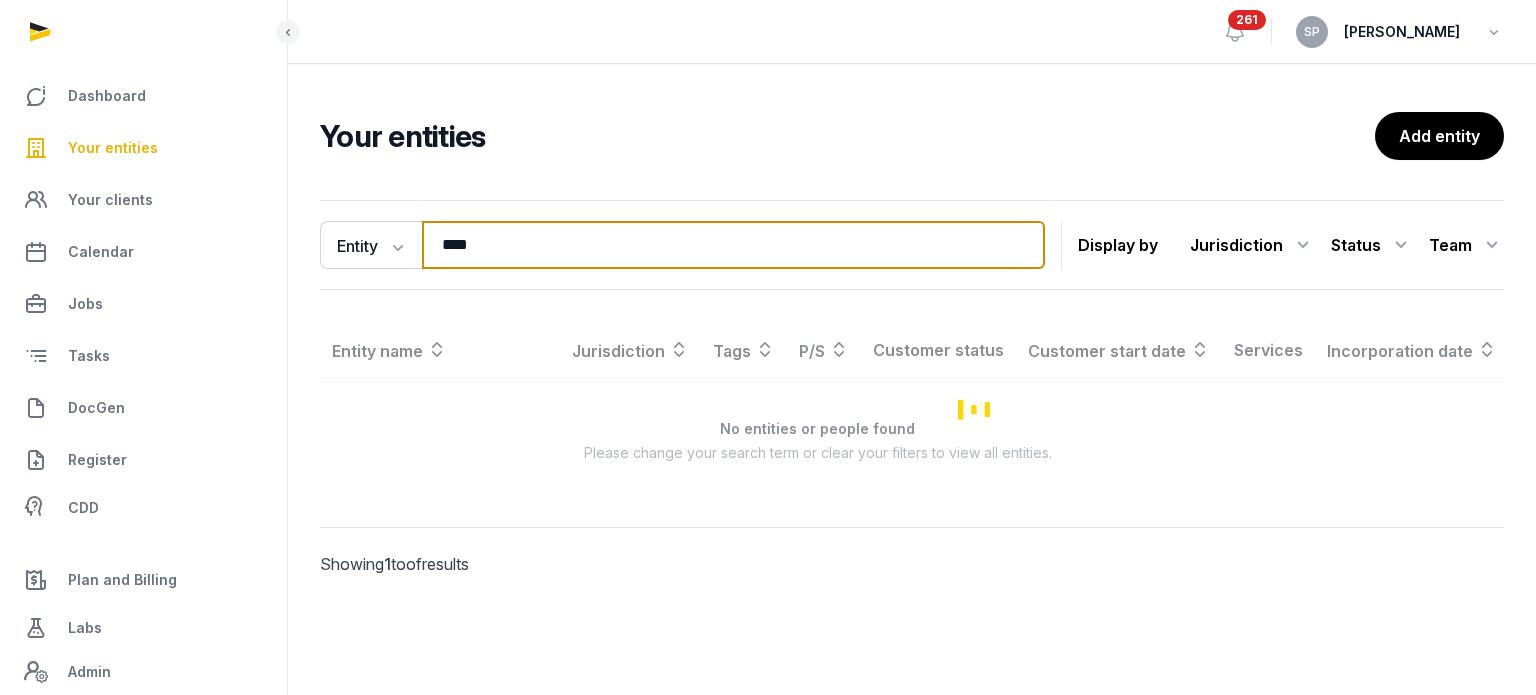 click on "****" at bounding box center [733, 245] 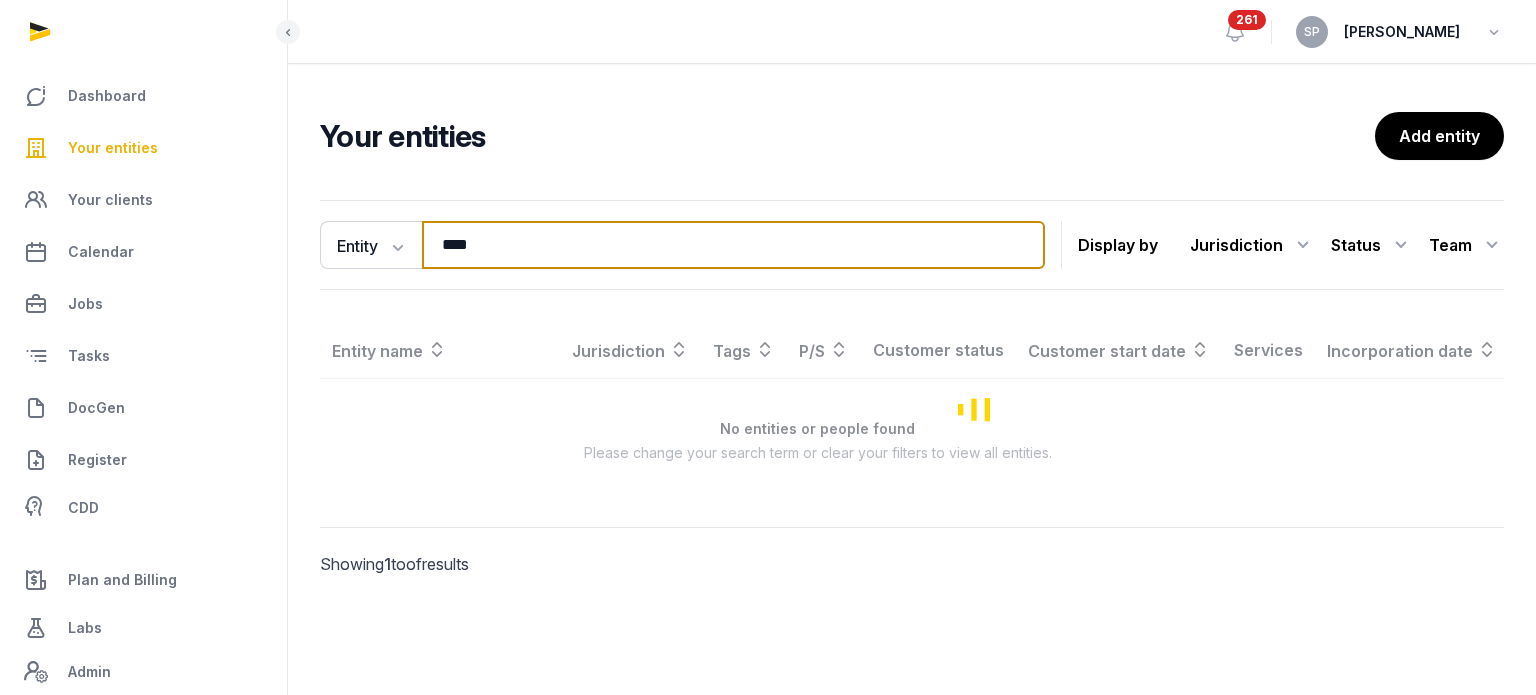 click on "****" at bounding box center (733, 245) 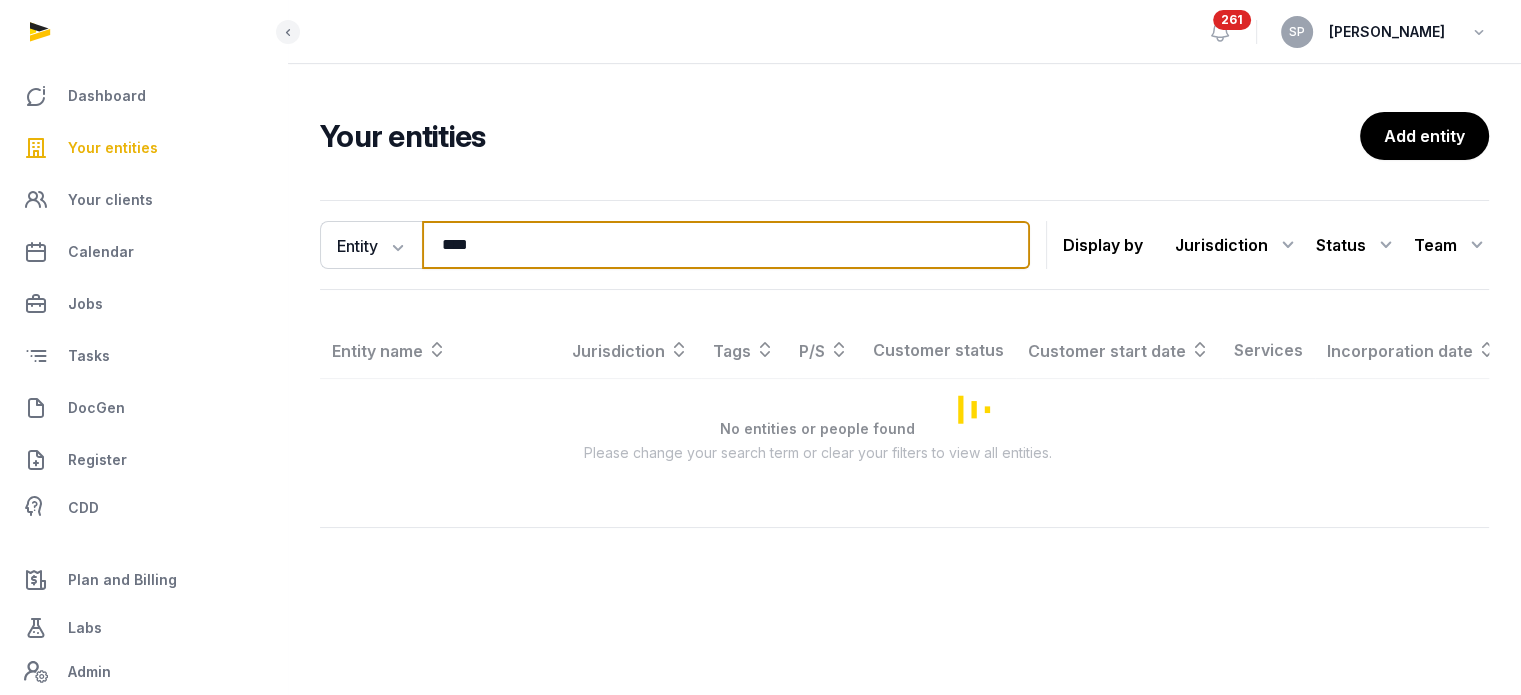 click on "****" at bounding box center [726, 245] 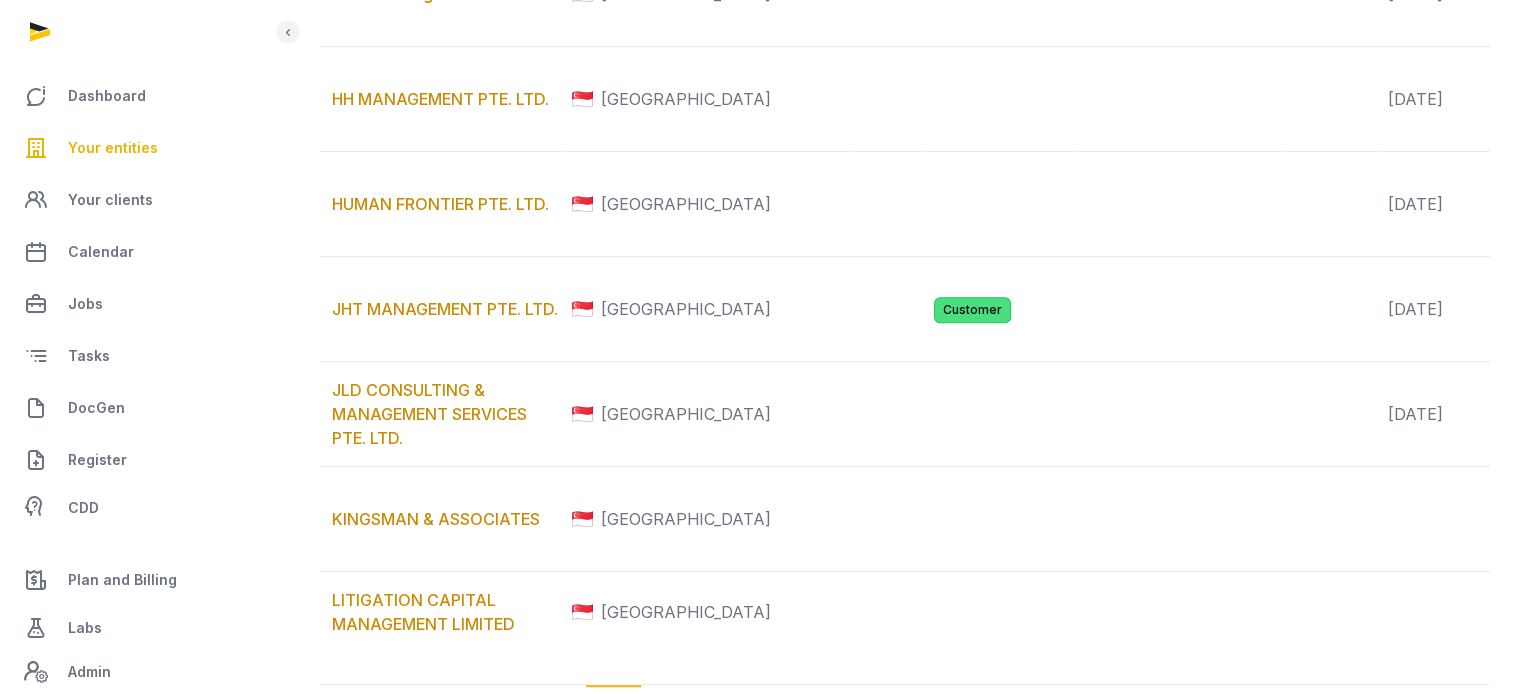 scroll, scrollTop: 1525, scrollLeft: 0, axis: vertical 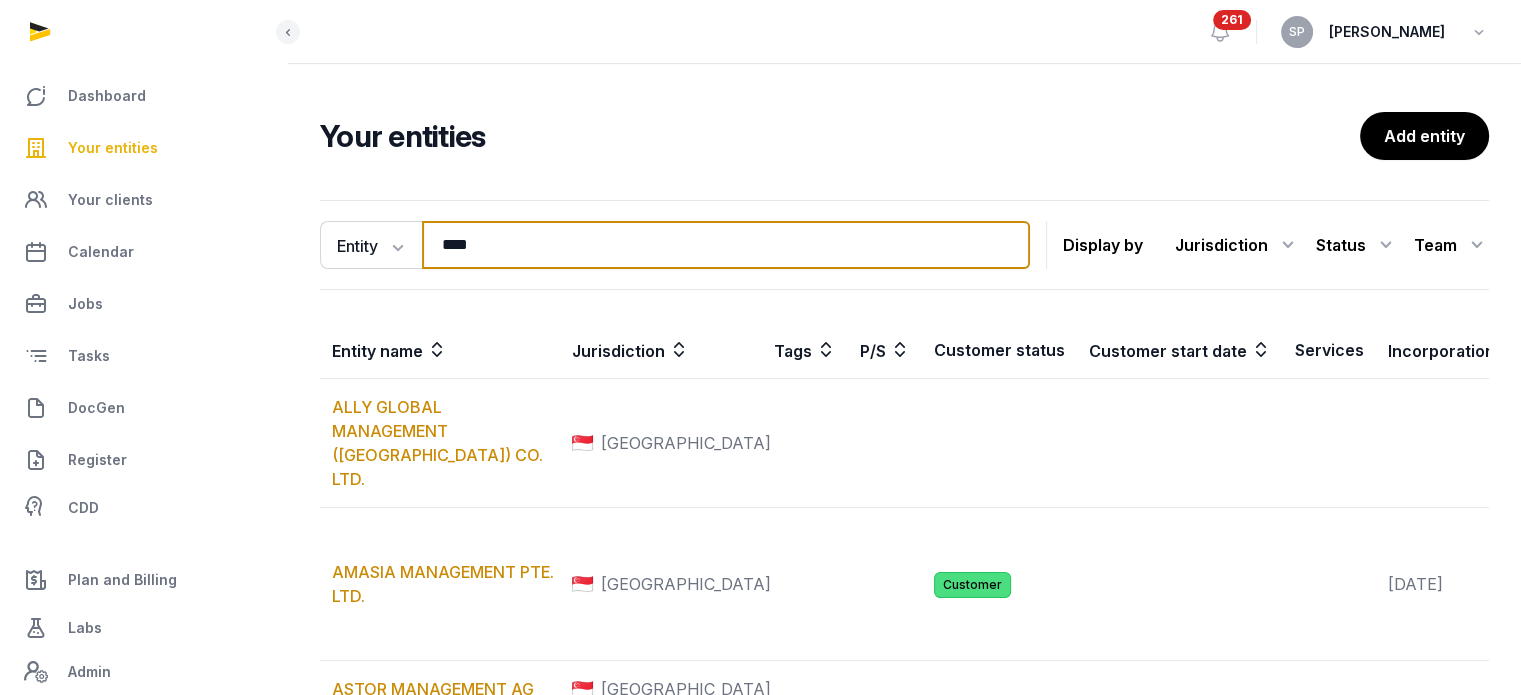 type on "****" 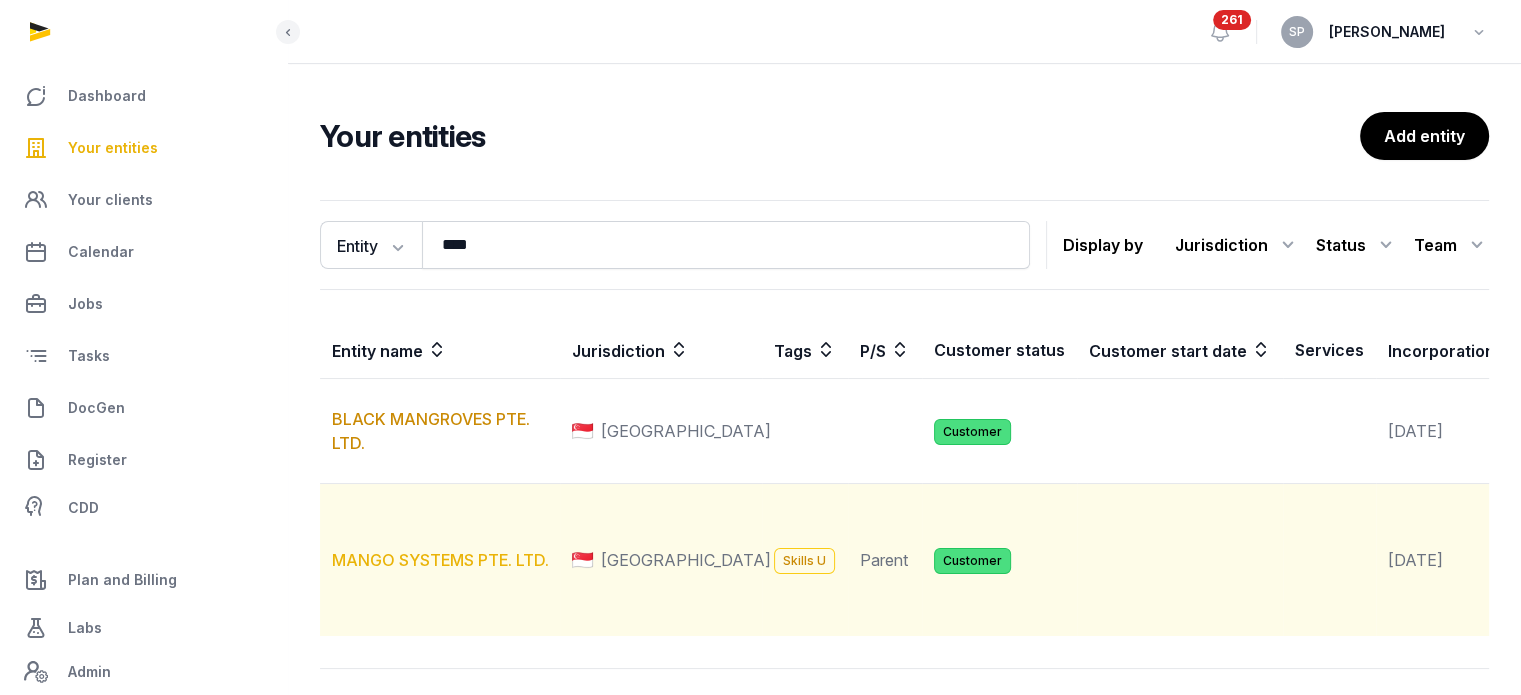 click on "MANGO SYSTEMS PTE. LTD." at bounding box center (440, 560) 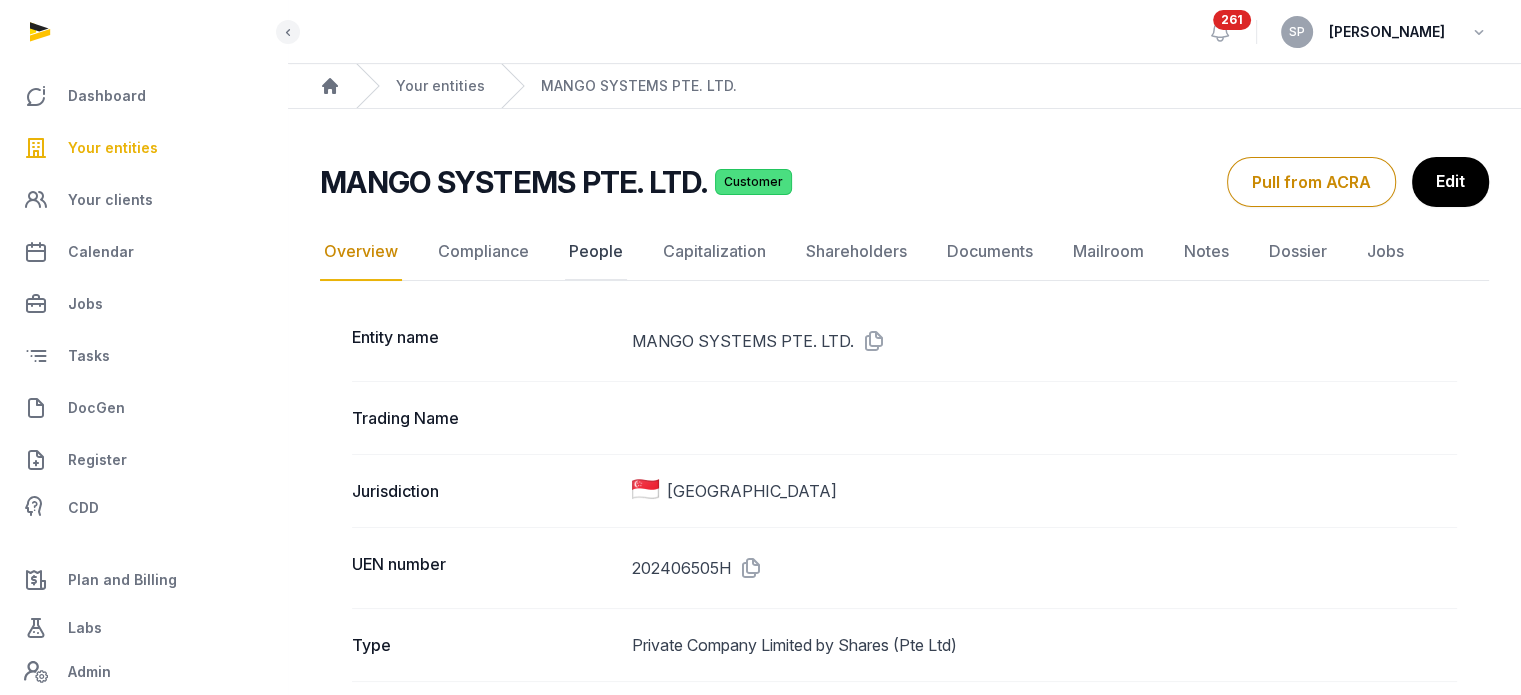 click on "People" 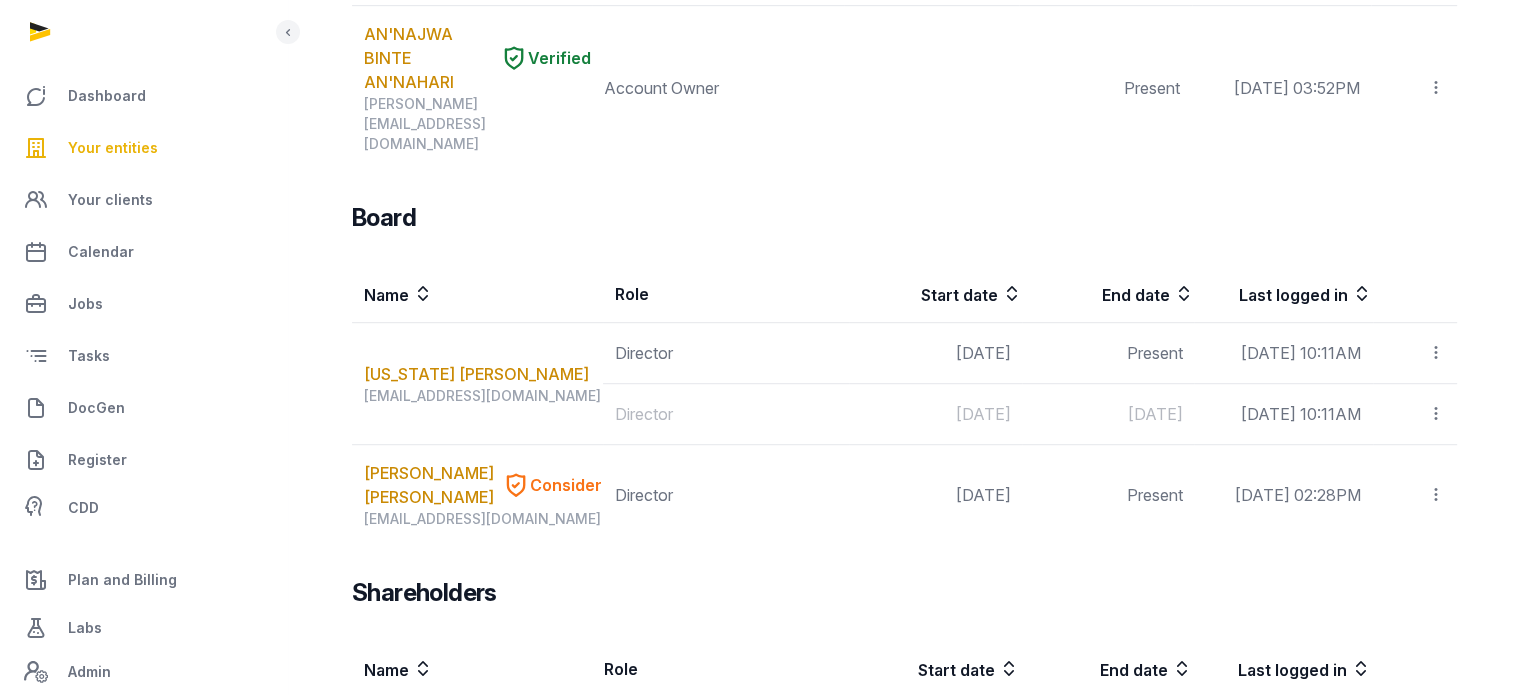 scroll, scrollTop: 790, scrollLeft: 0, axis: vertical 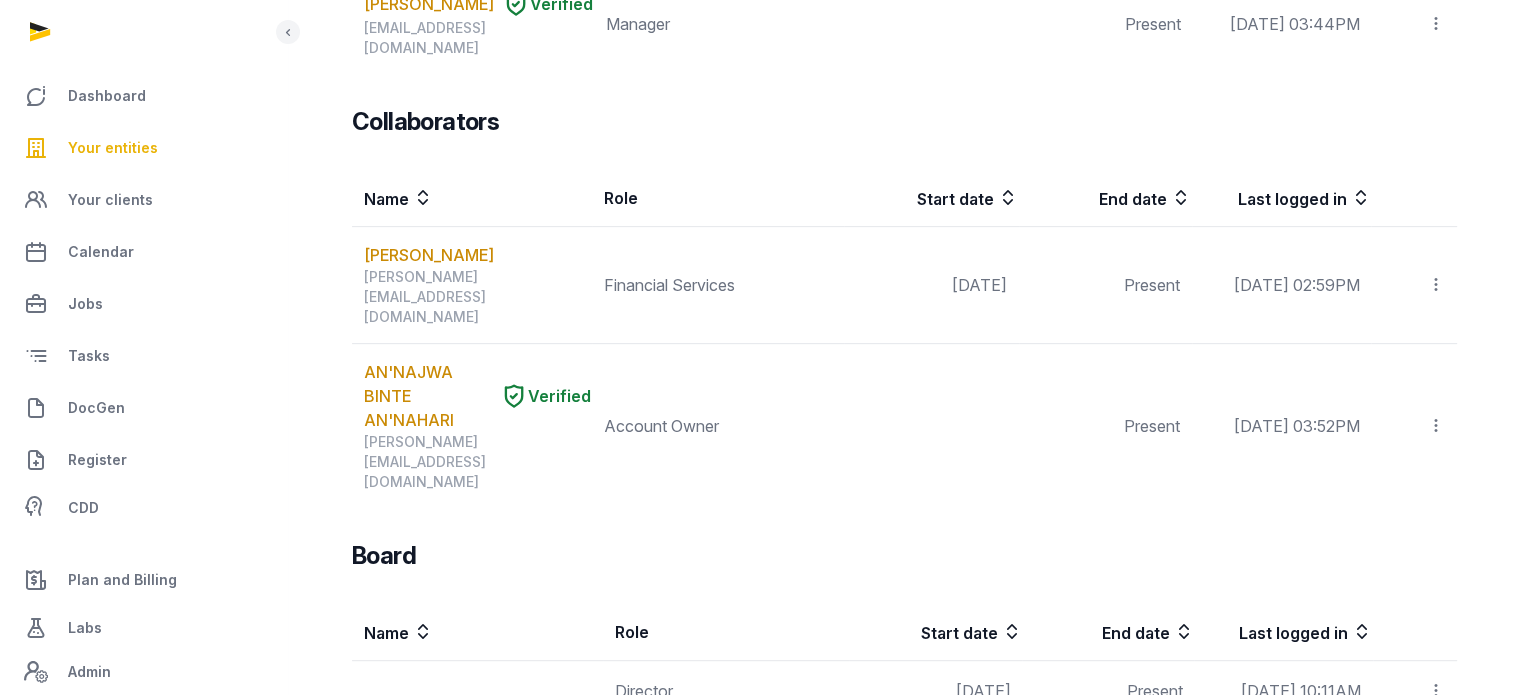 click on "Your entities" at bounding box center (113, 148) 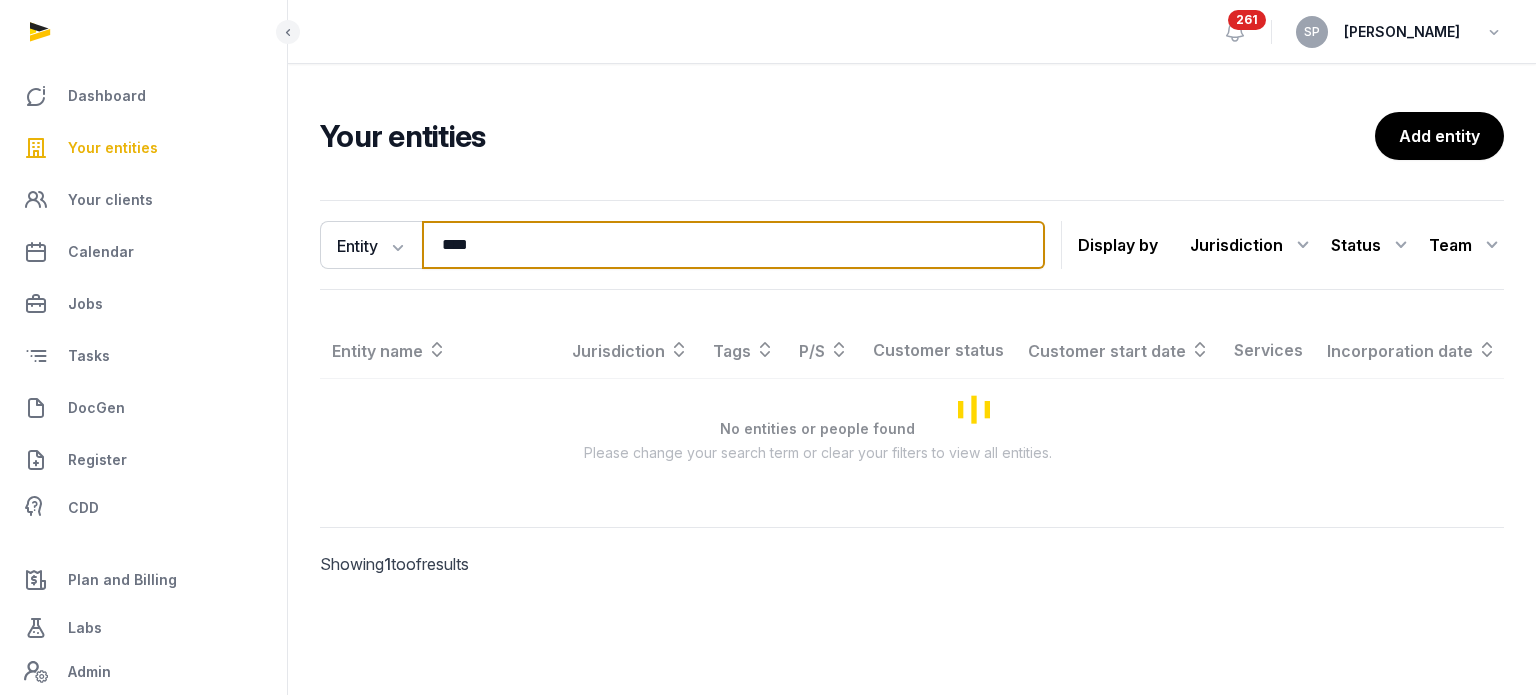 click on "****" at bounding box center (733, 245) 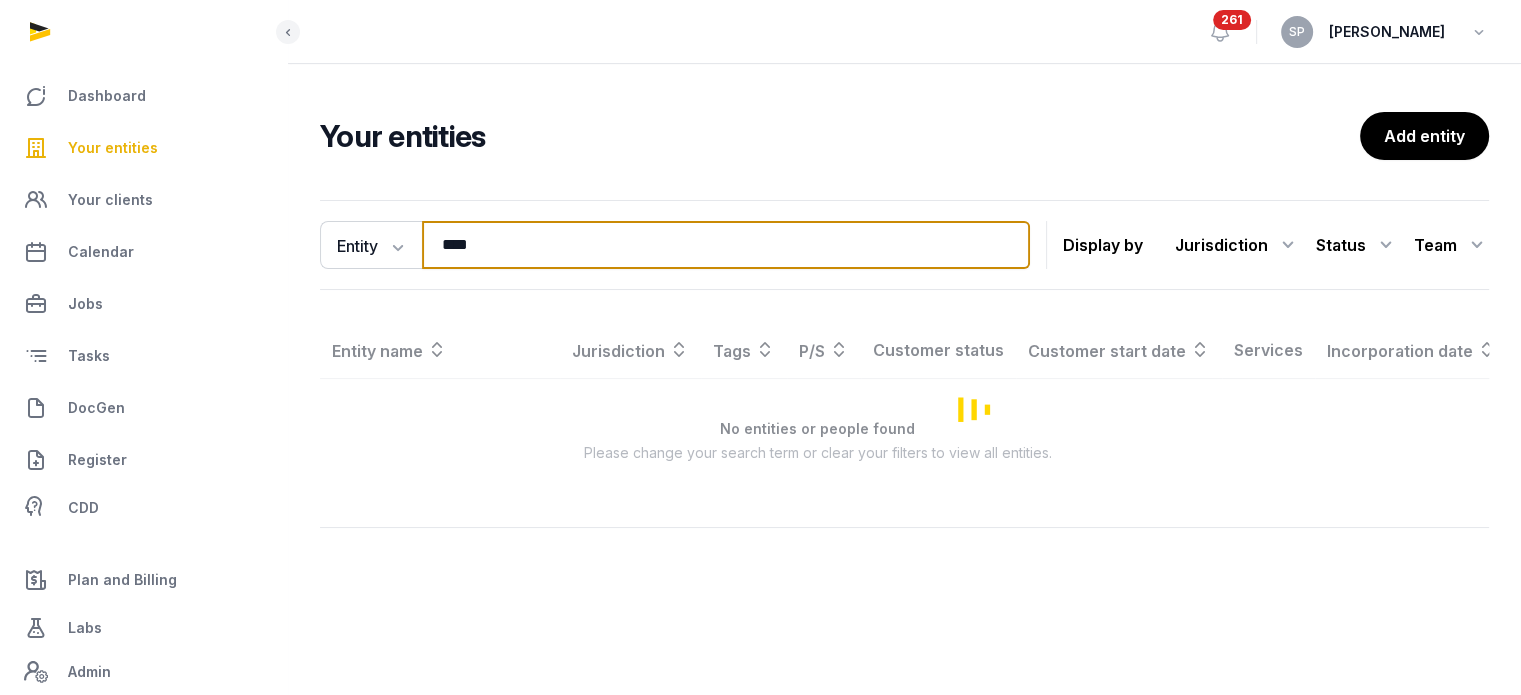 click on "****" at bounding box center (726, 245) 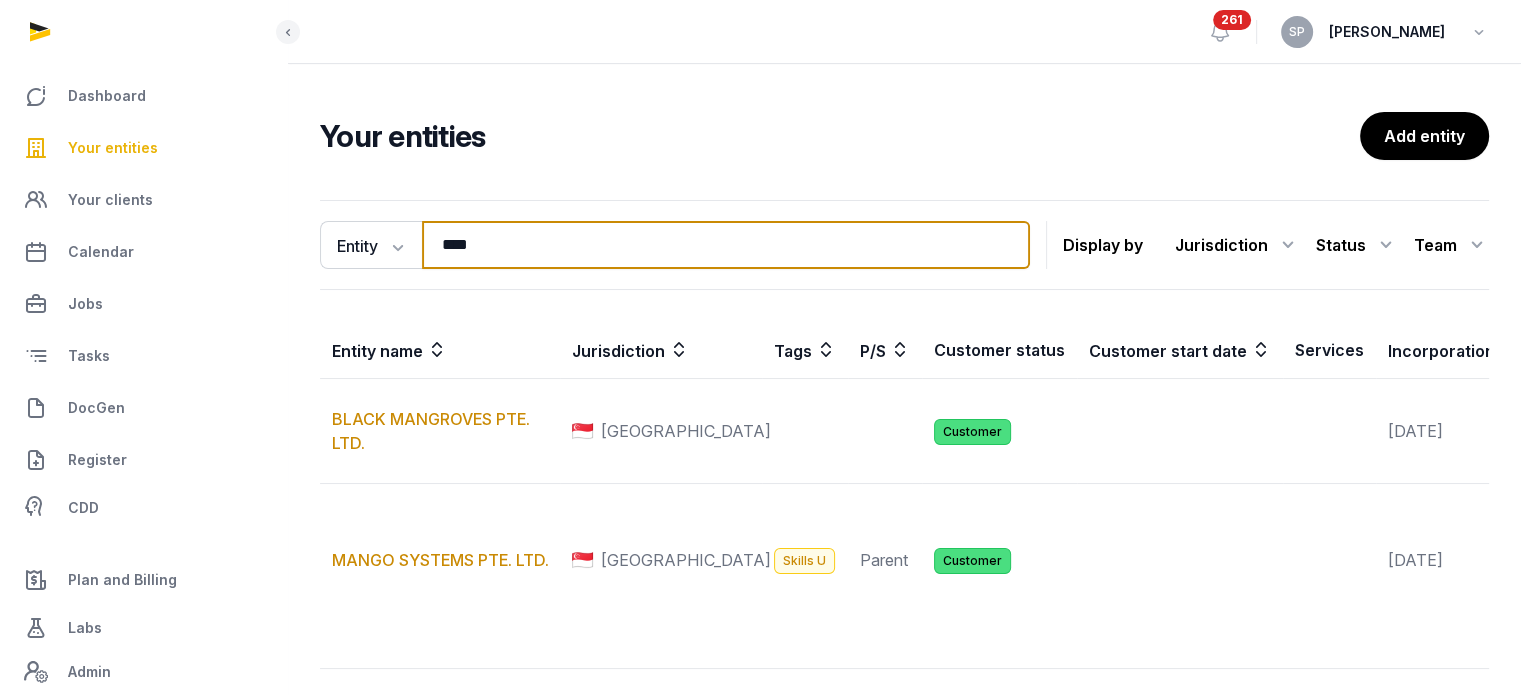 click on "****" at bounding box center (726, 245) 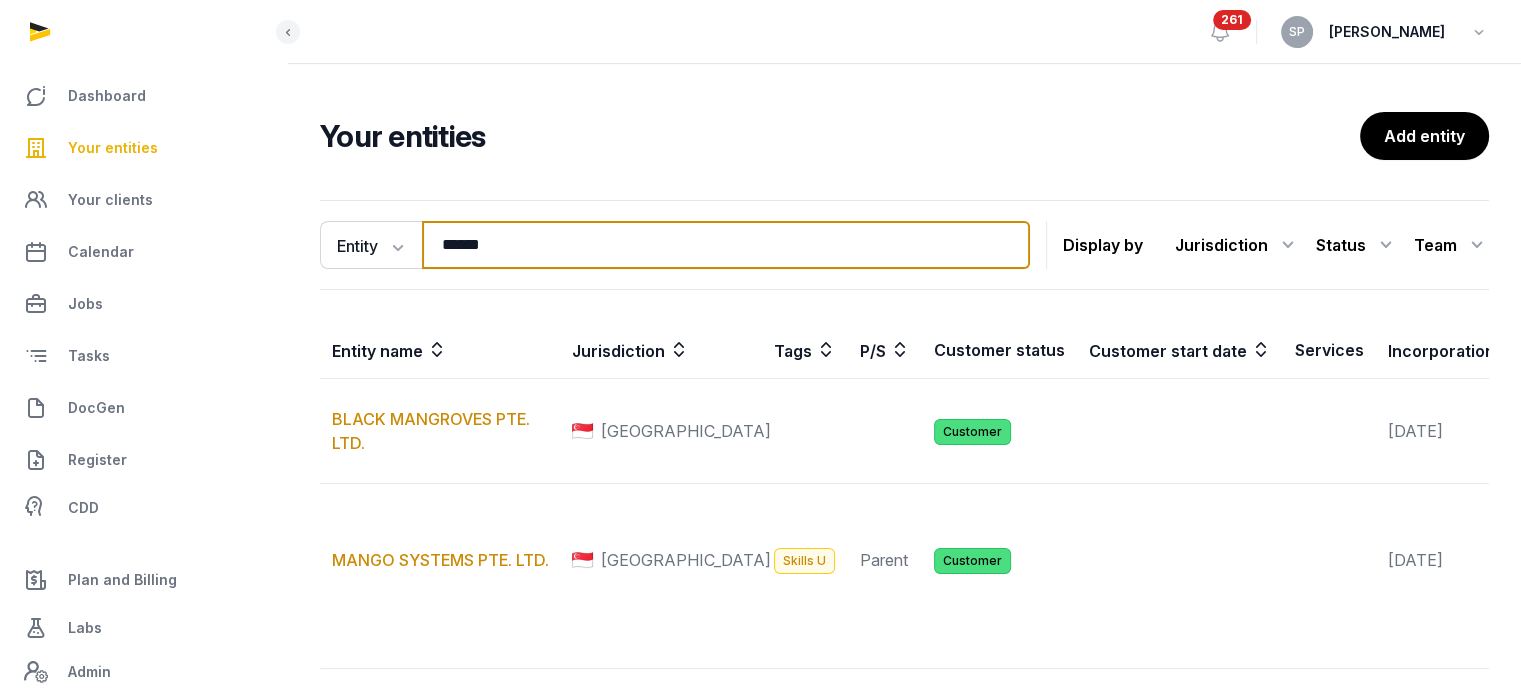 type on "******" 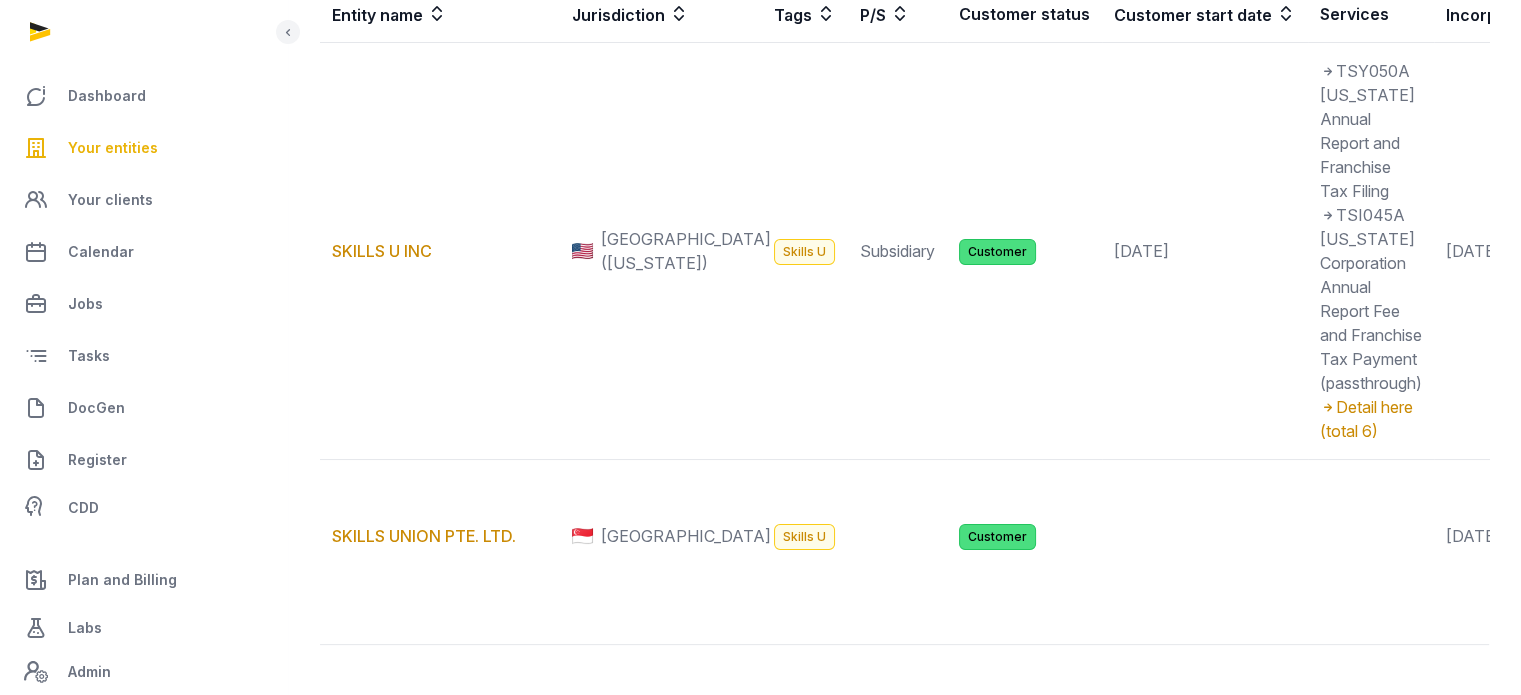 scroll, scrollTop: 340, scrollLeft: 0, axis: vertical 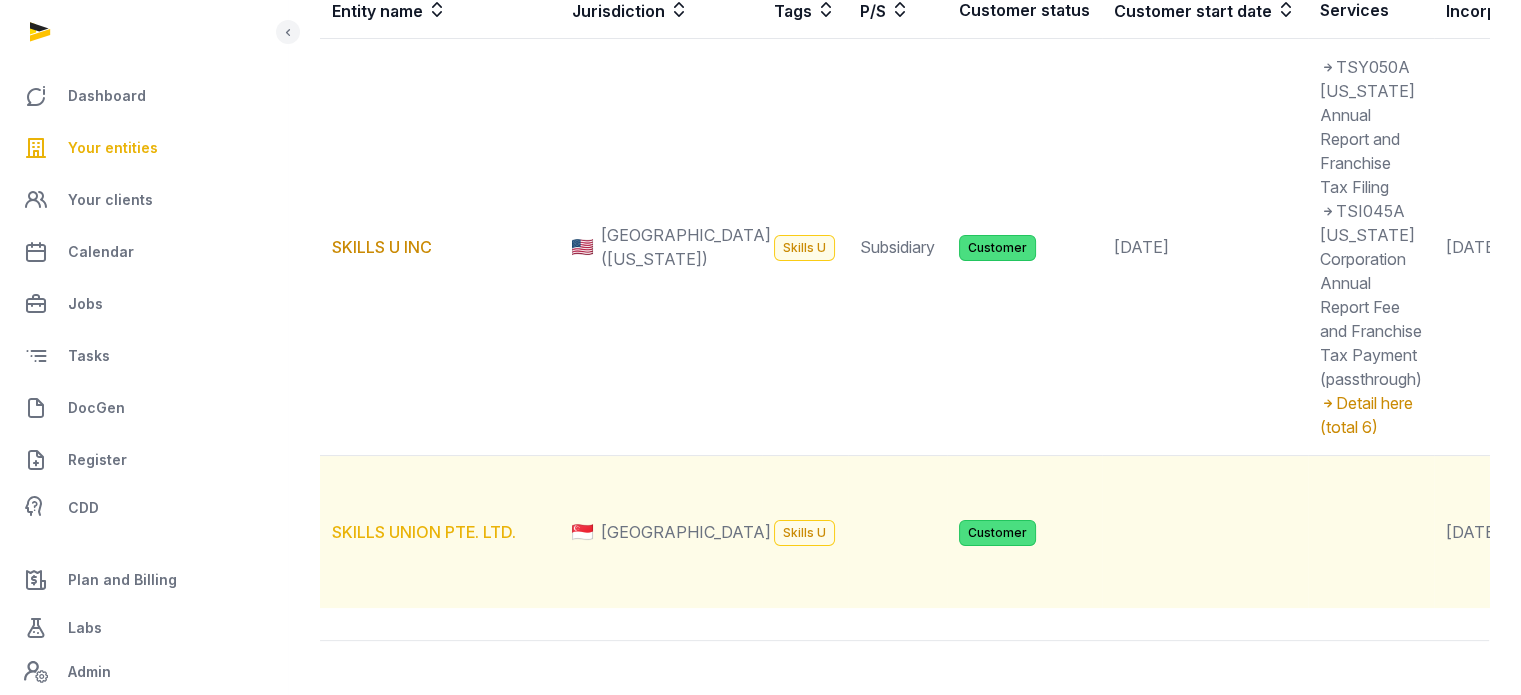 click on "SKILLS UNION PTE. LTD." at bounding box center (424, 532) 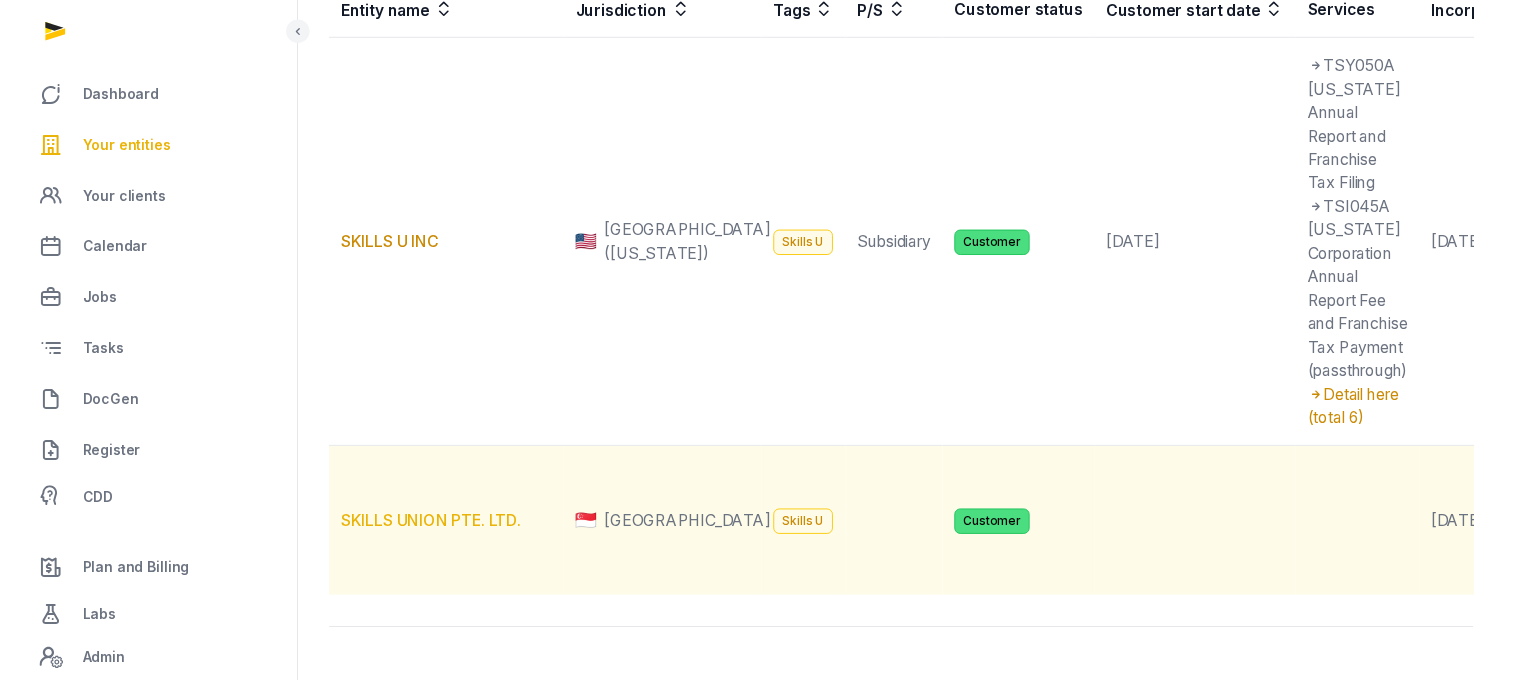 scroll, scrollTop: 0, scrollLeft: 0, axis: both 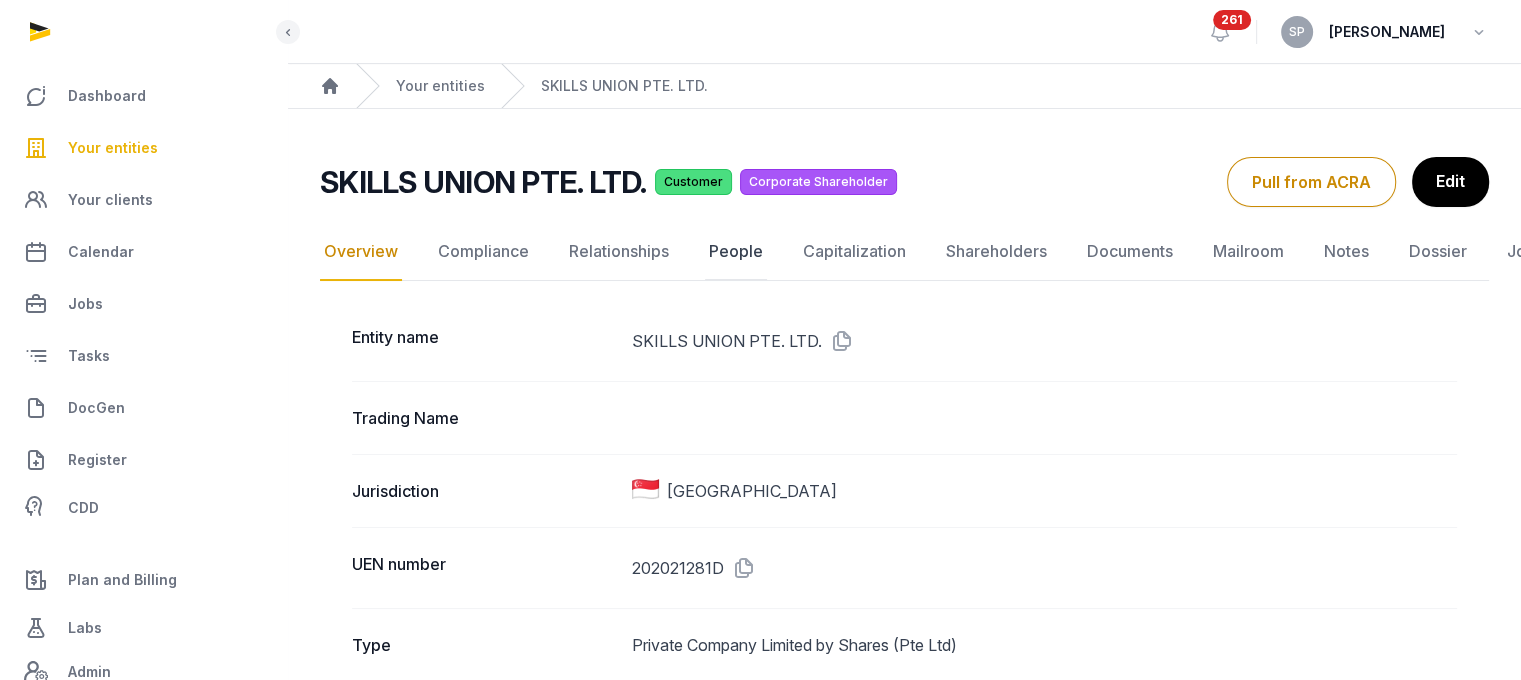 click on "People" 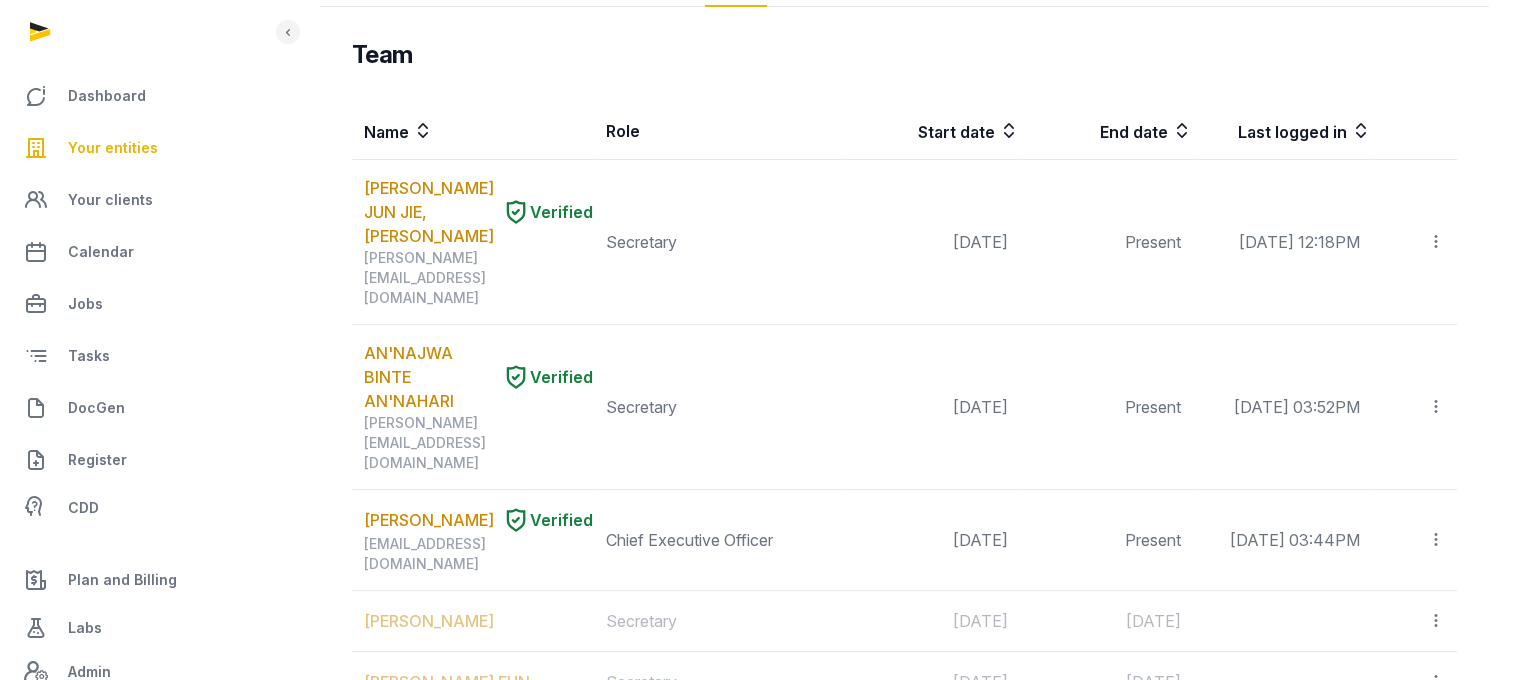 scroll, scrollTop: 0, scrollLeft: 0, axis: both 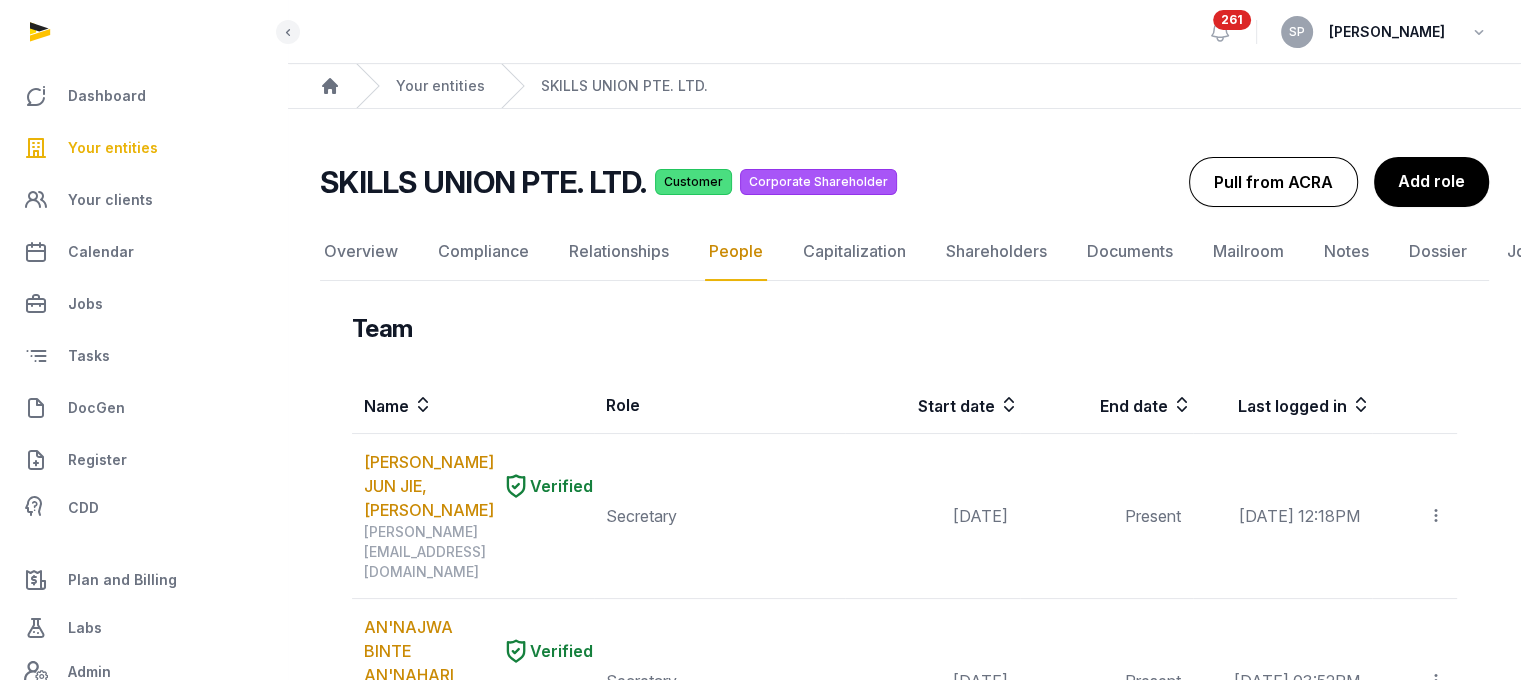 click on "Pull from ACRA" at bounding box center (1273, 182) 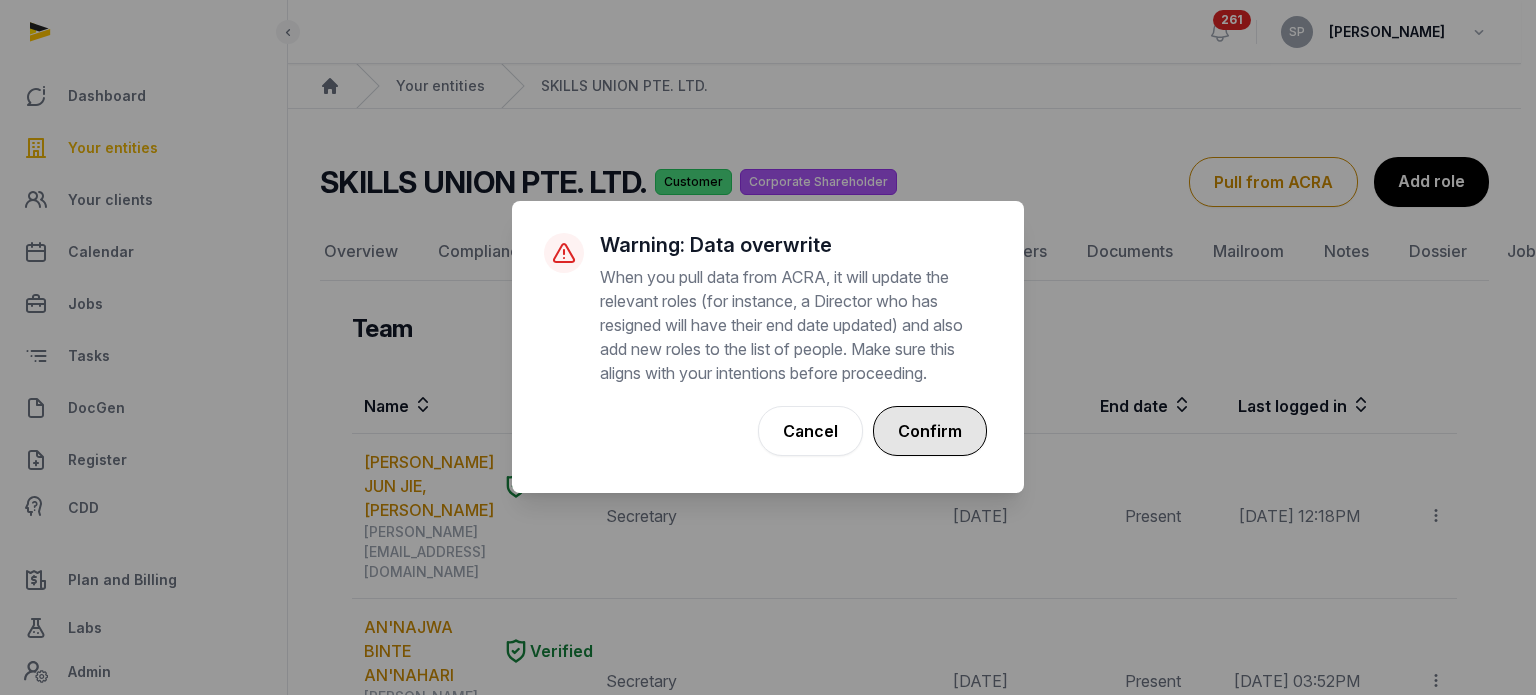 click on "Confirm" at bounding box center (930, 431) 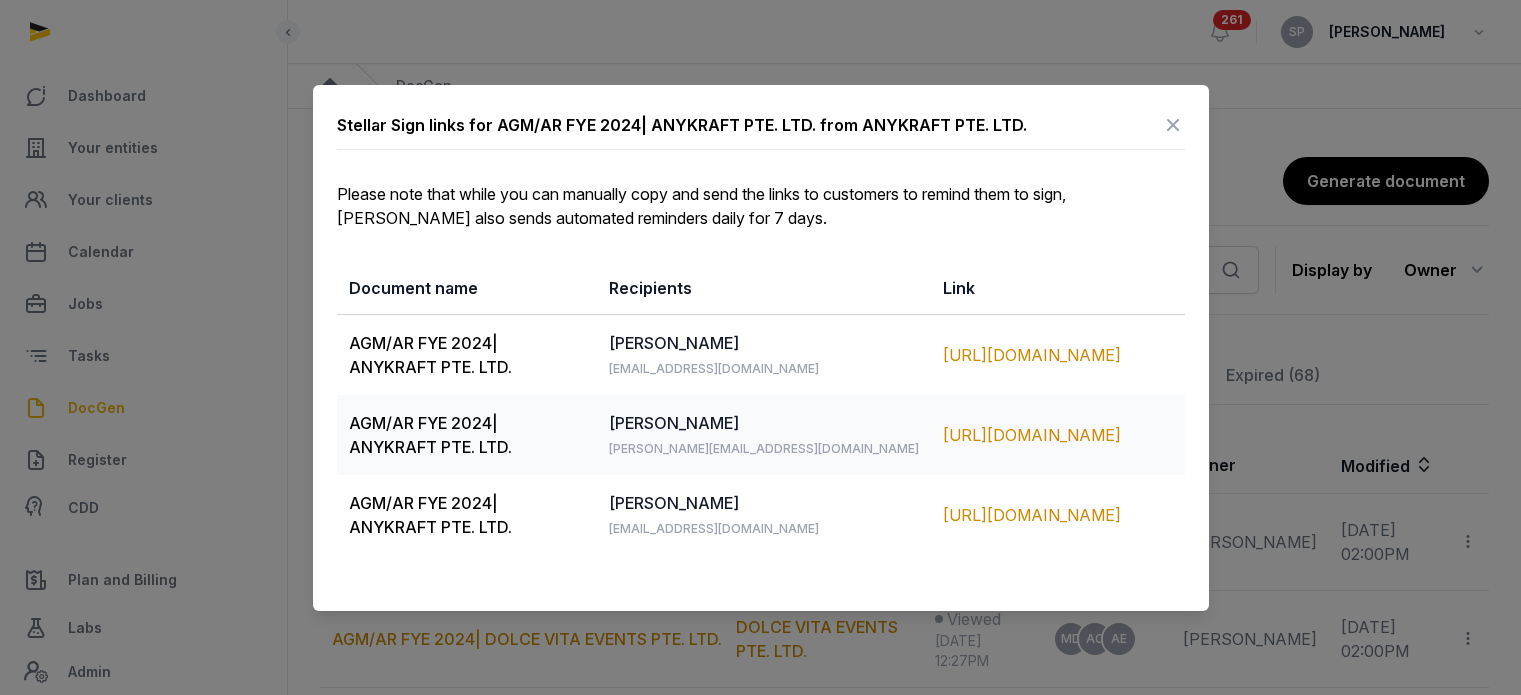scroll, scrollTop: 1007, scrollLeft: 0, axis: vertical 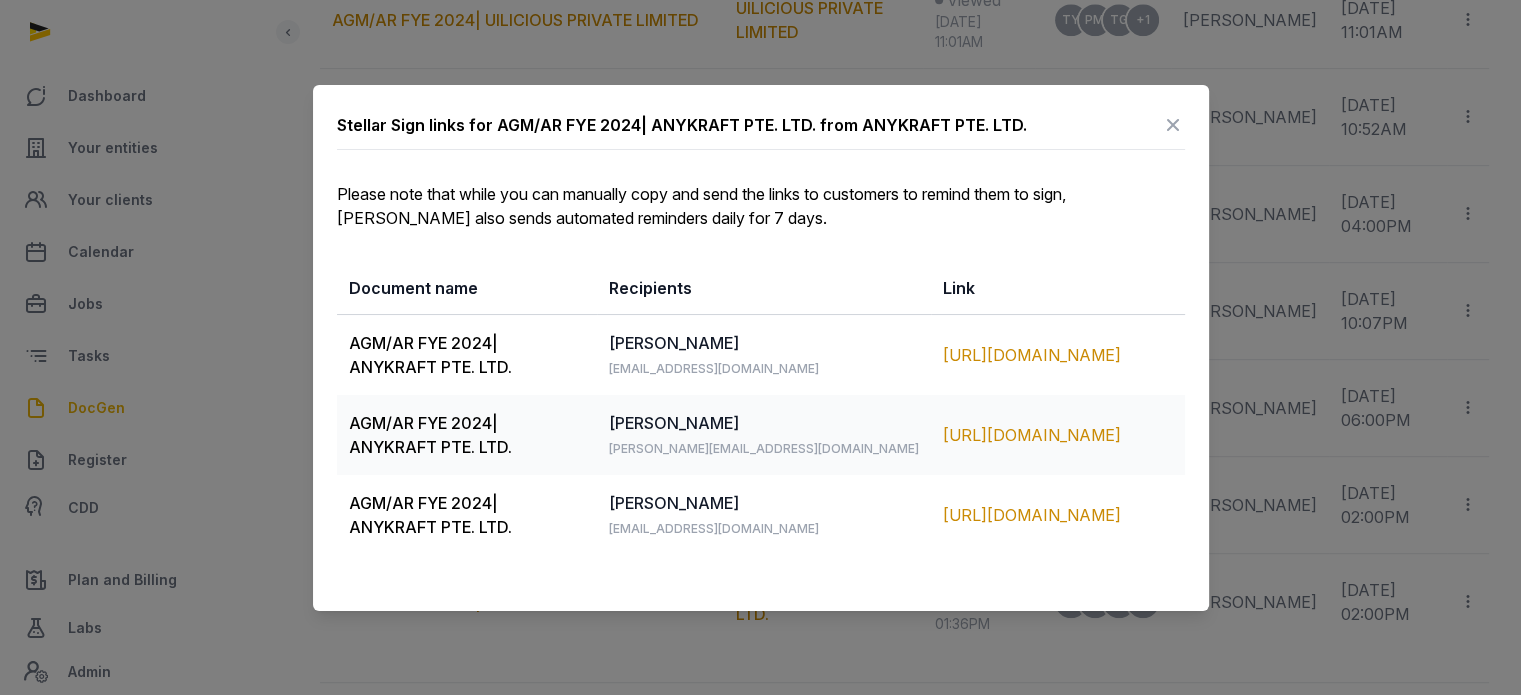 click at bounding box center [1173, 125] 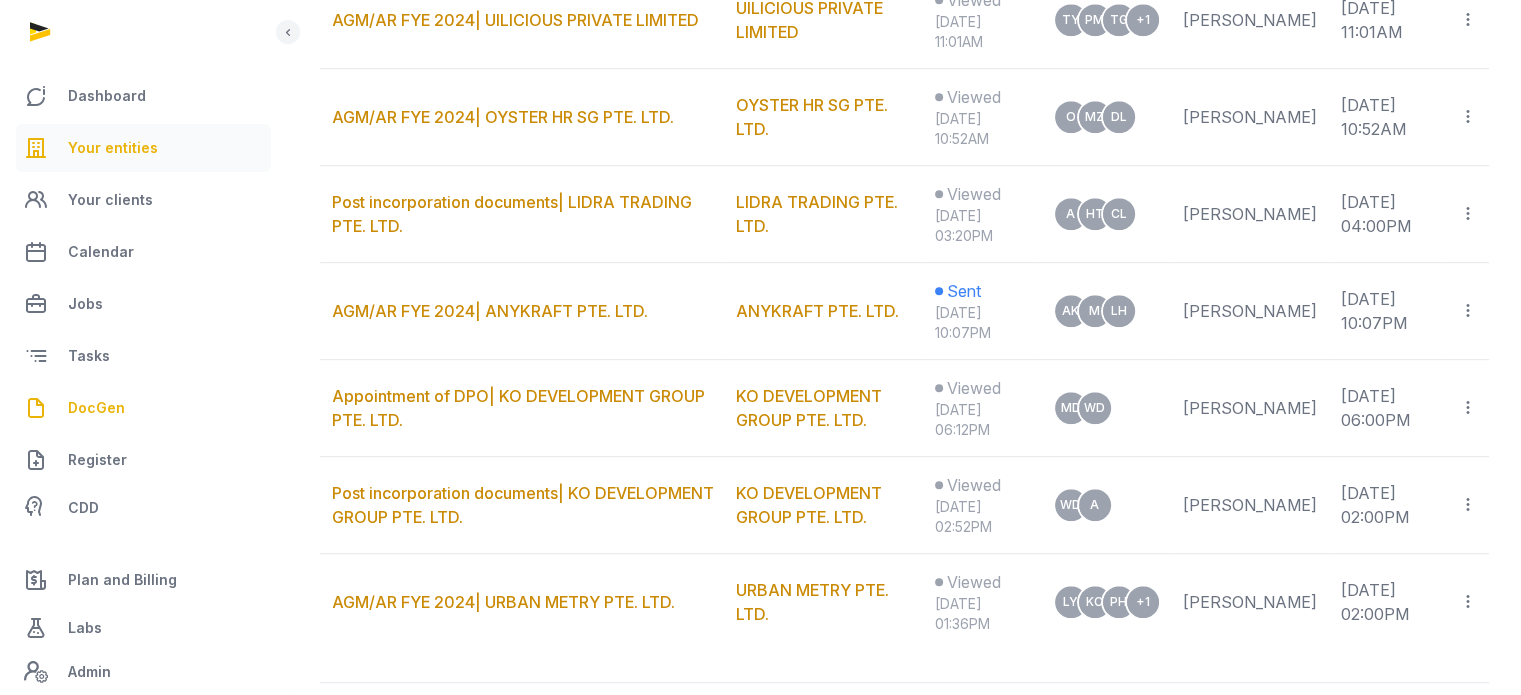 click on "Your entities" at bounding box center (143, 148) 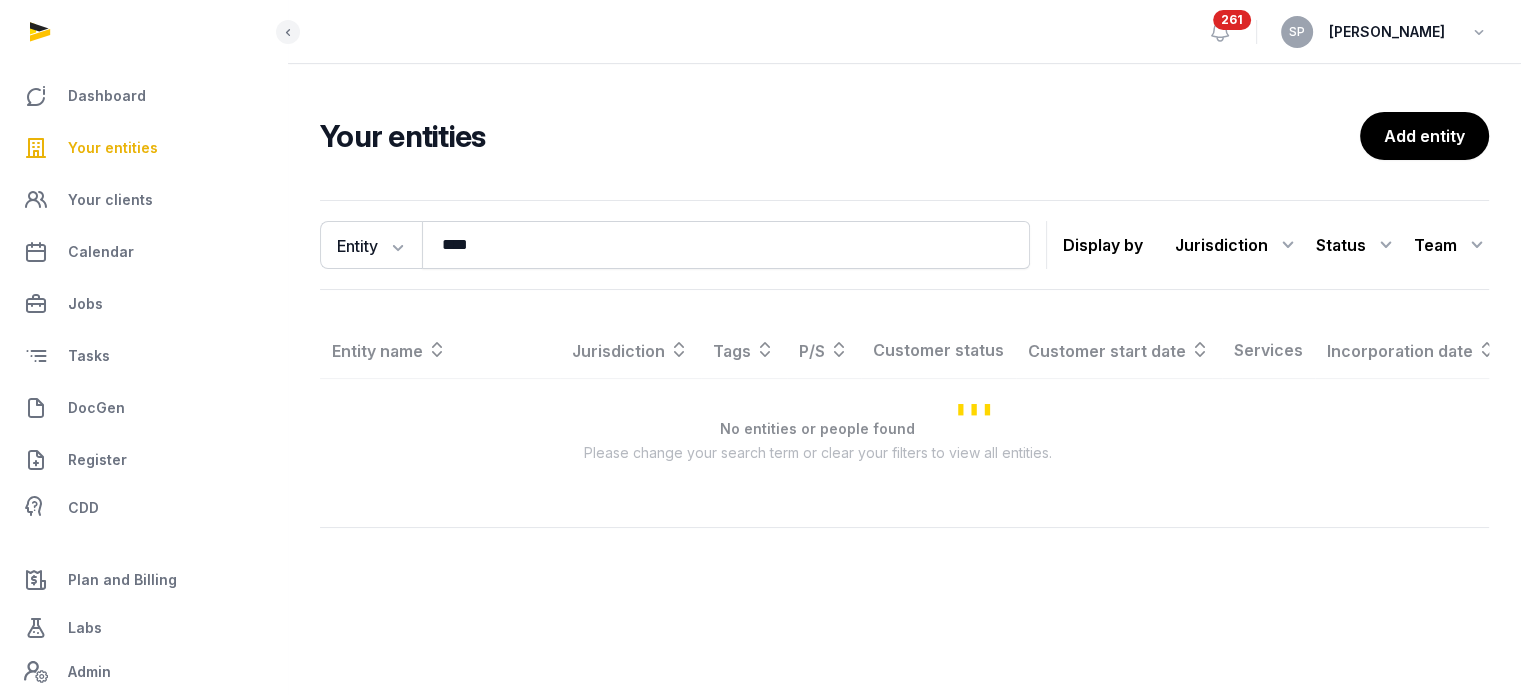 scroll, scrollTop: 0, scrollLeft: 0, axis: both 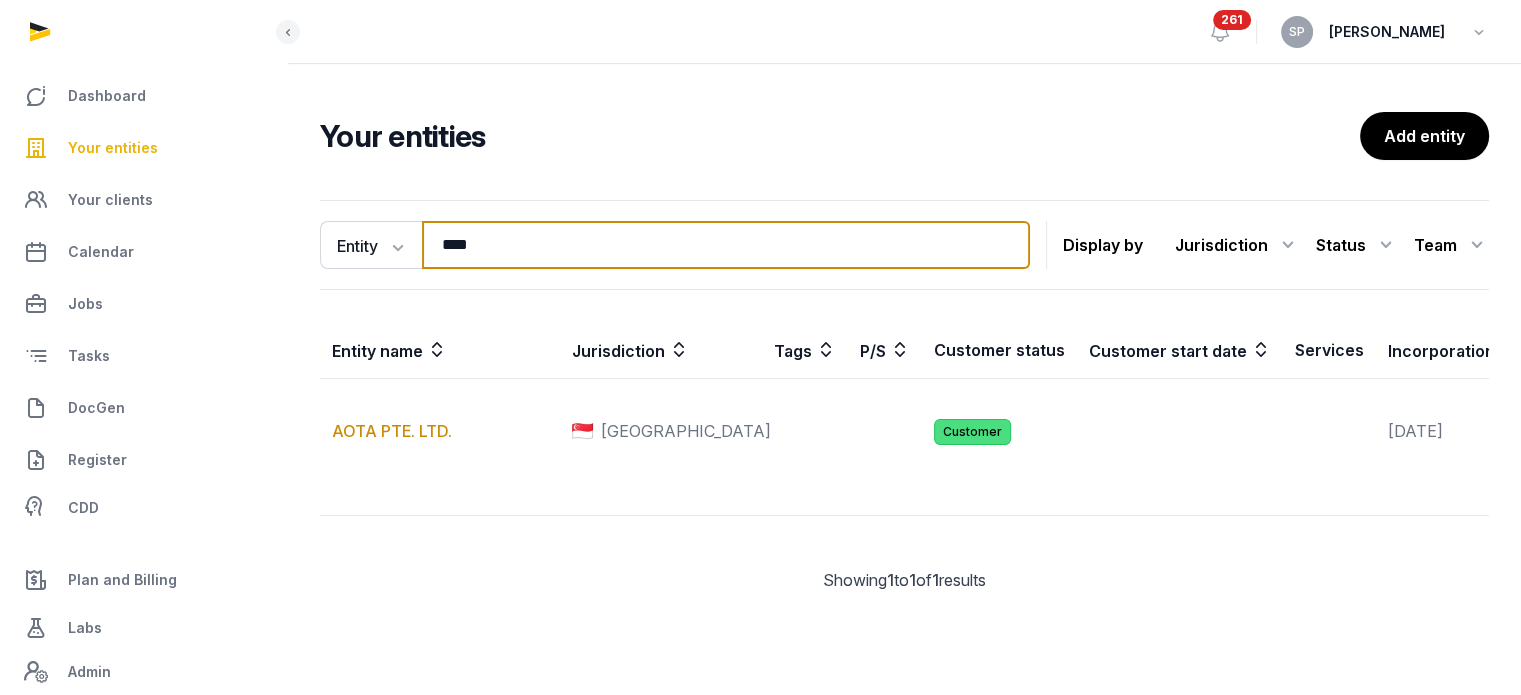 click on "****" at bounding box center [726, 245] 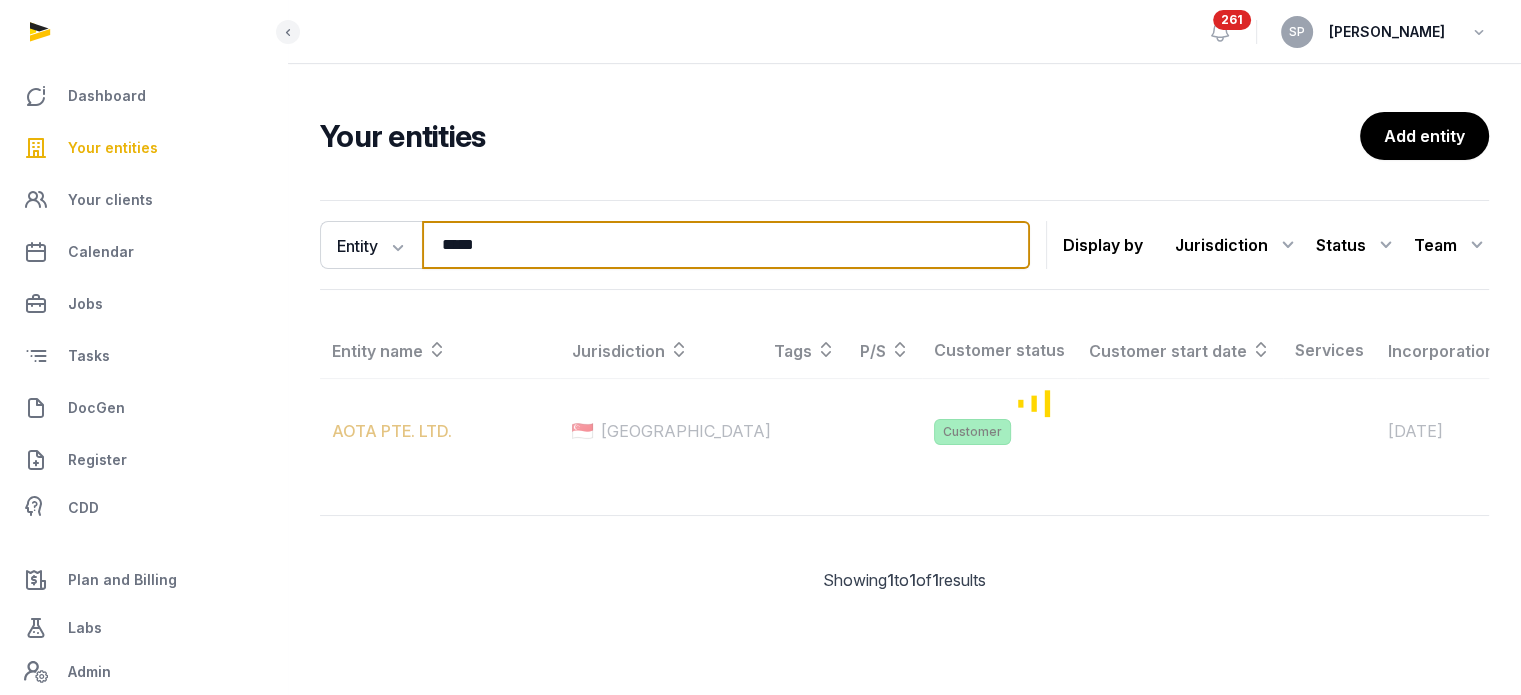 type on "*****" 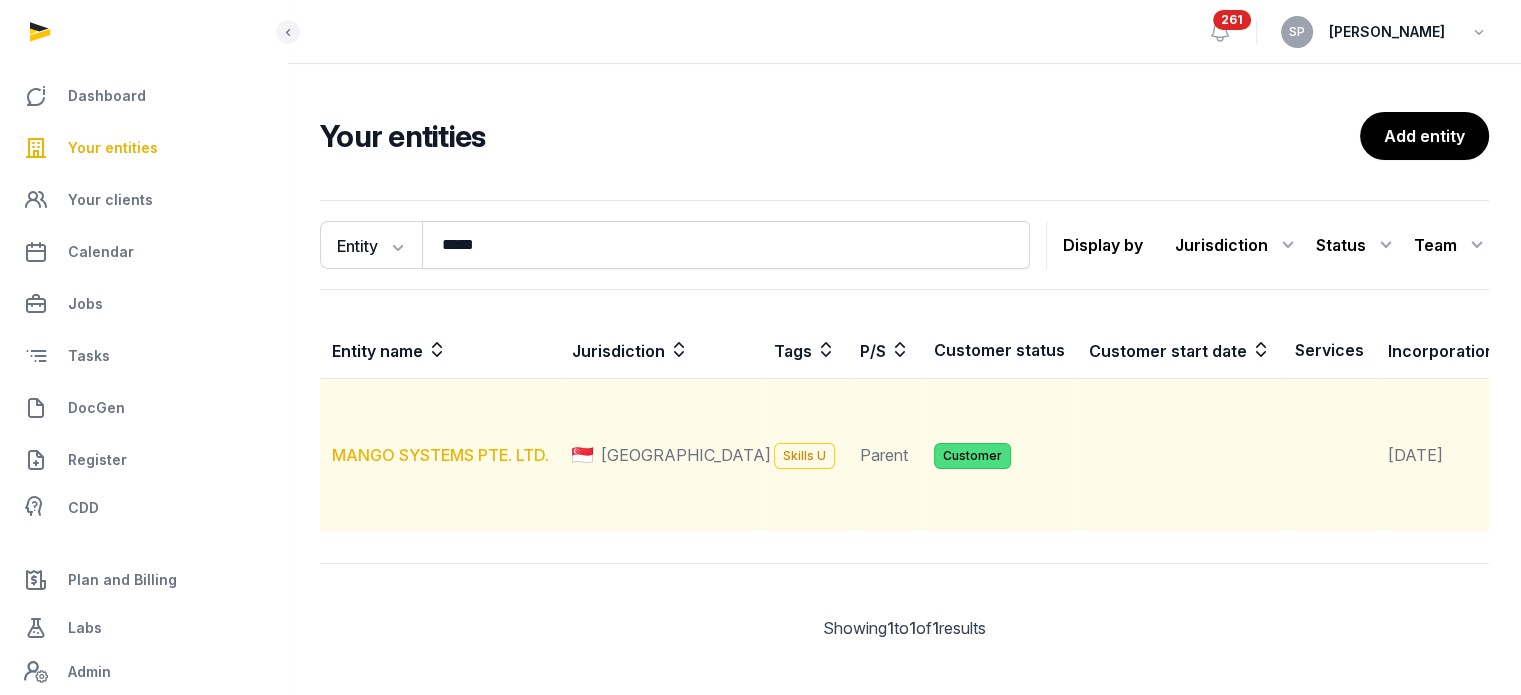 click on "MANGO SYSTEMS PTE. LTD." at bounding box center [440, 455] 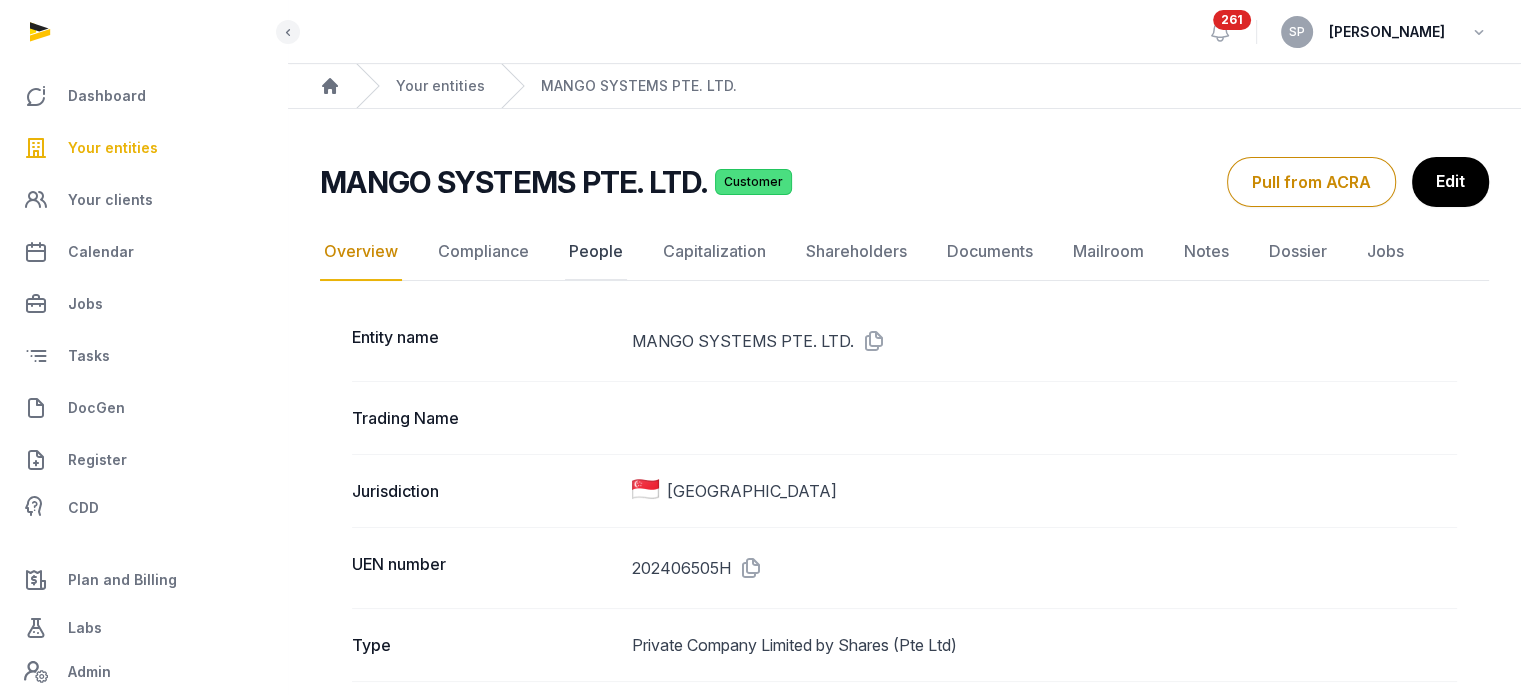 click on "People" 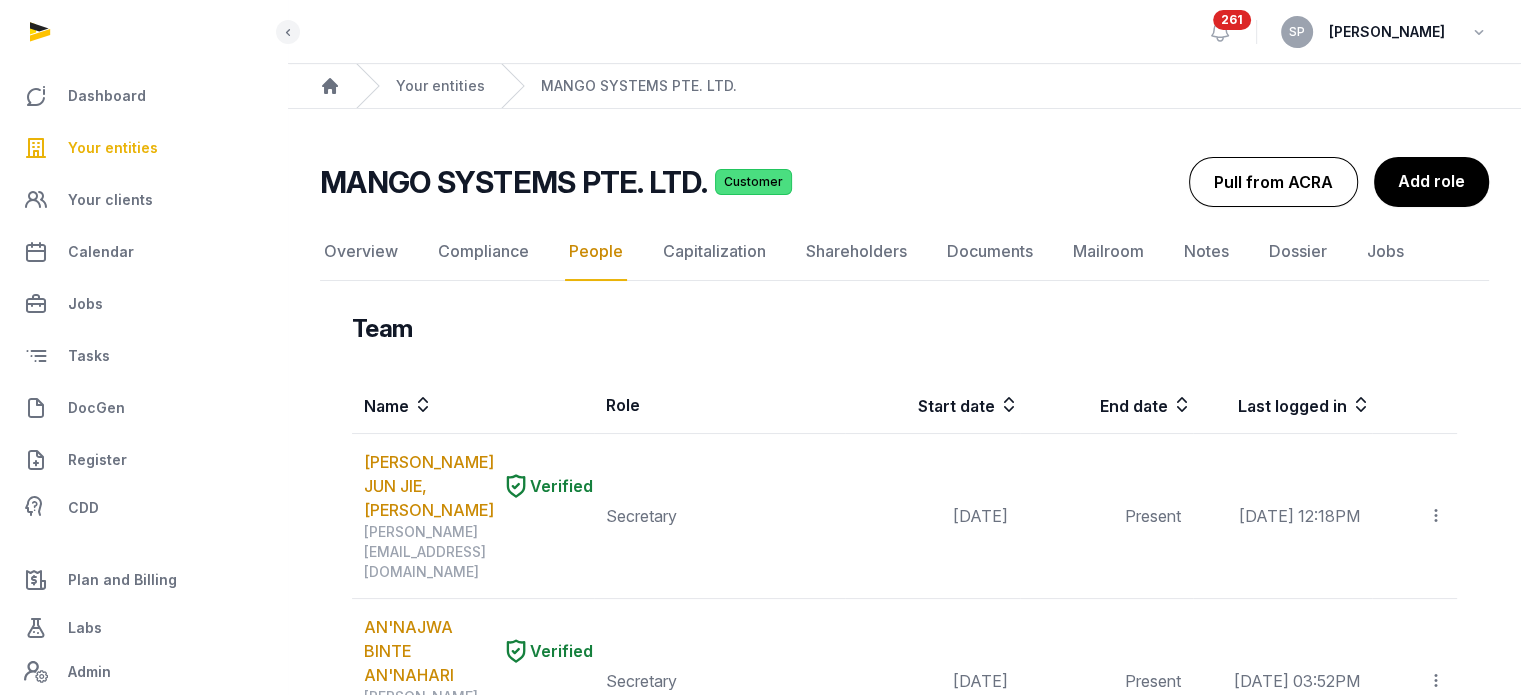 click on "Pull from ACRA" at bounding box center [1273, 182] 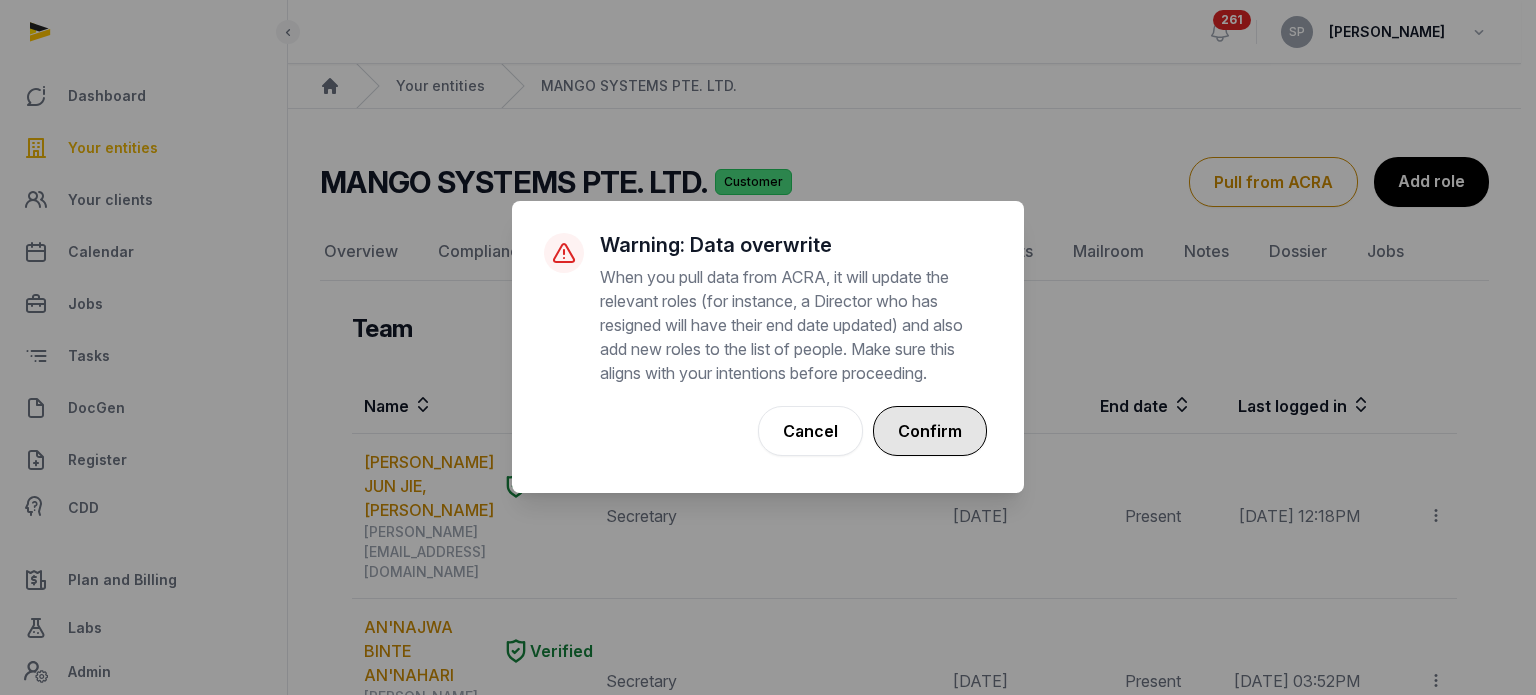click on "Confirm" at bounding box center [930, 431] 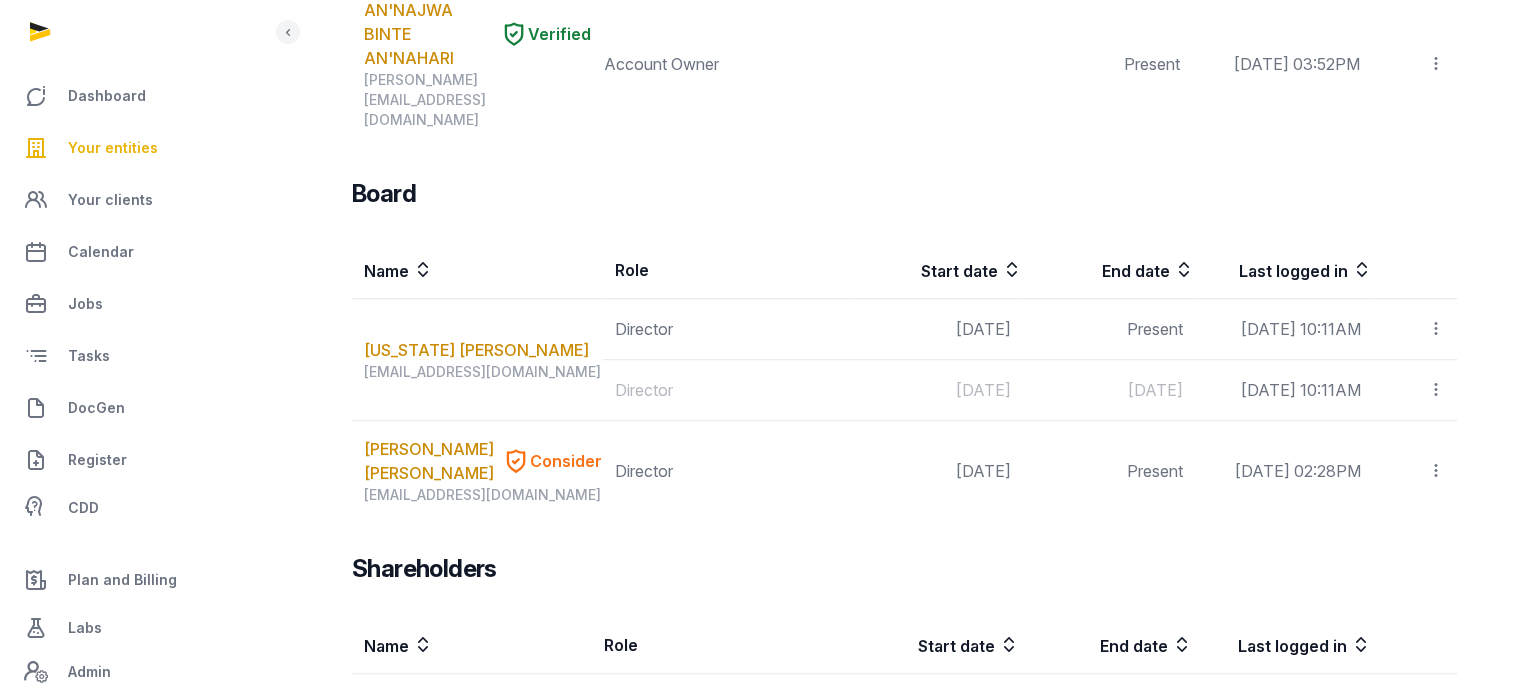 scroll, scrollTop: 1298, scrollLeft: 0, axis: vertical 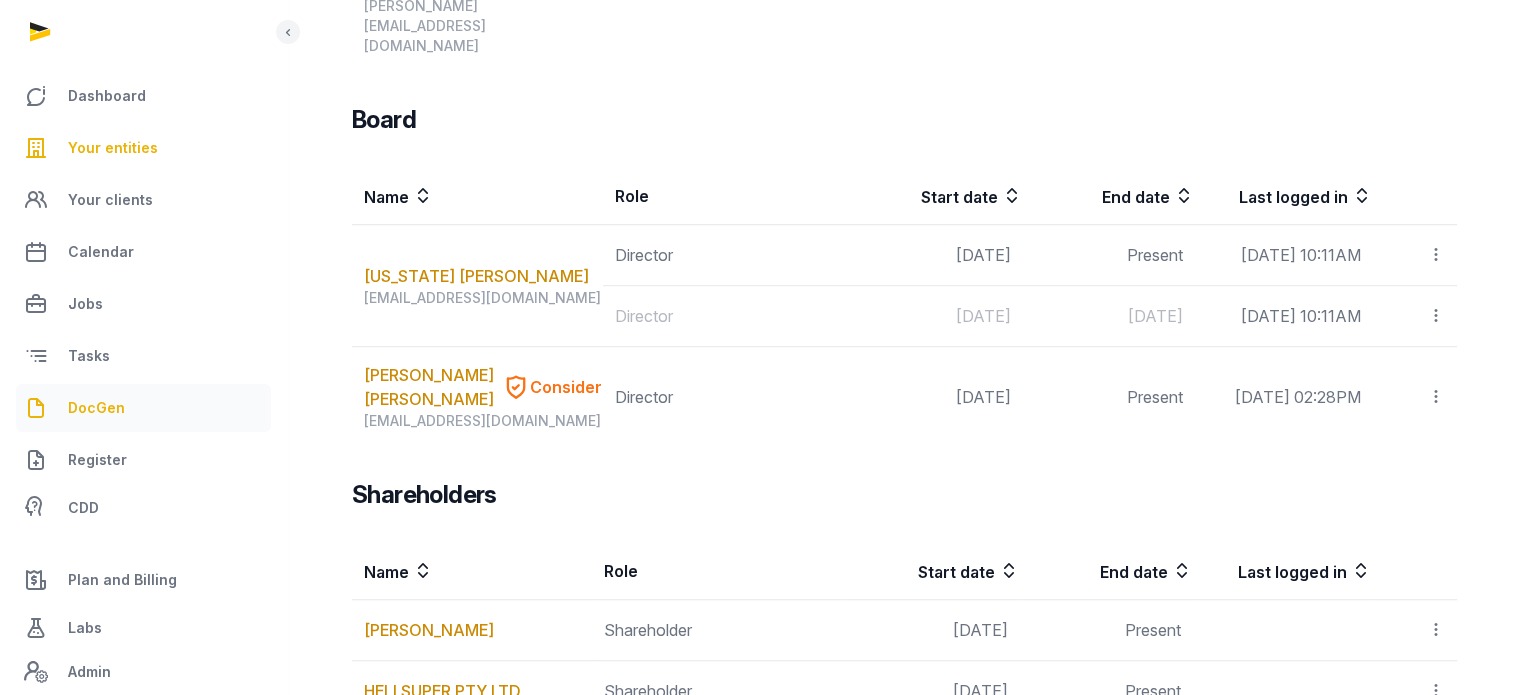 click on "DocGen" at bounding box center [143, 408] 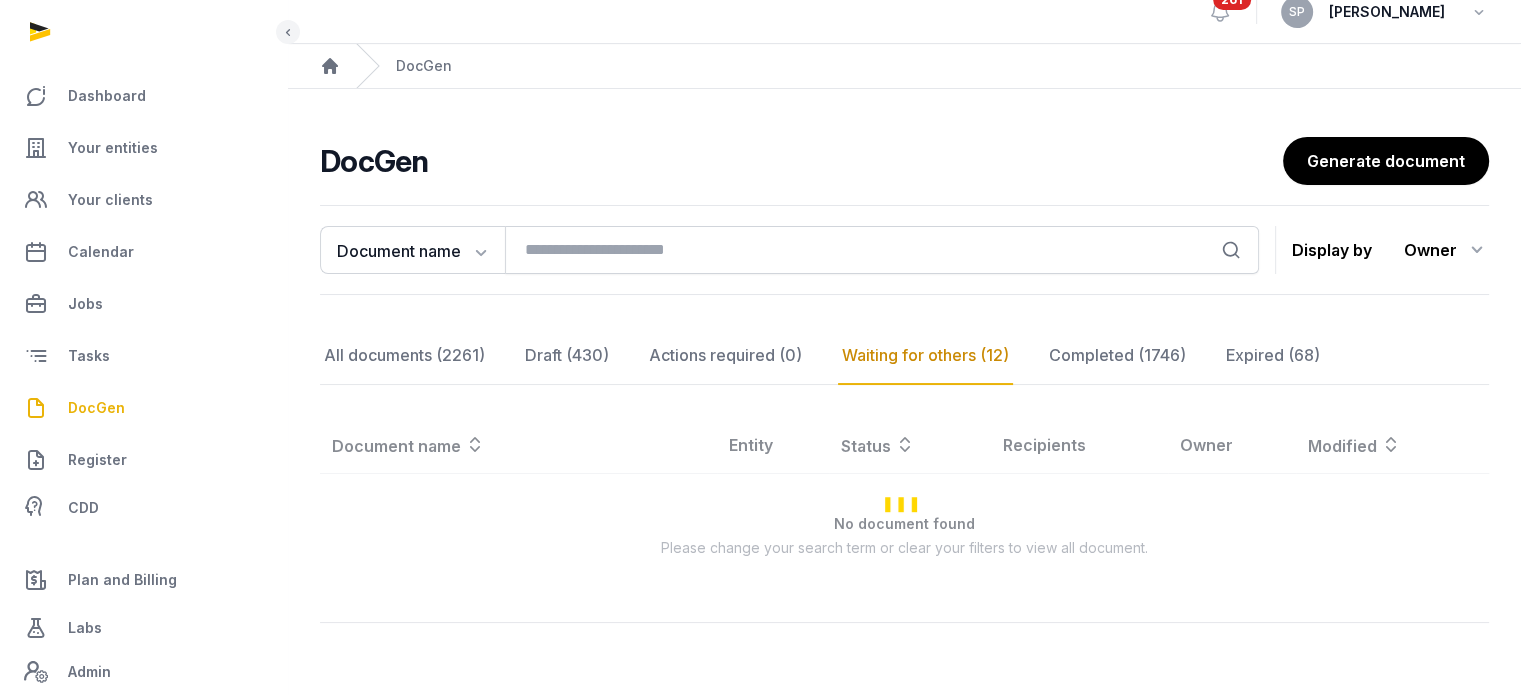 scroll, scrollTop: 1135, scrollLeft: 0, axis: vertical 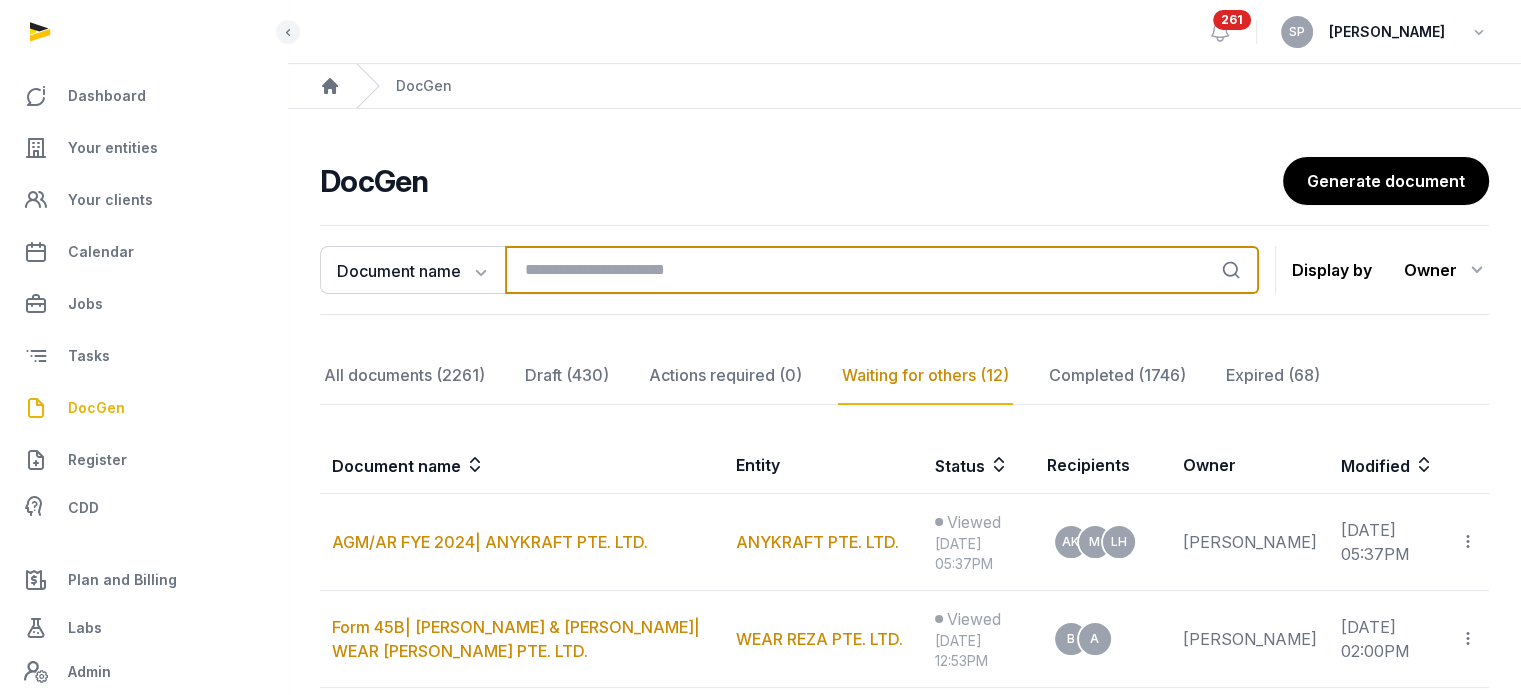 click at bounding box center (882, 270) 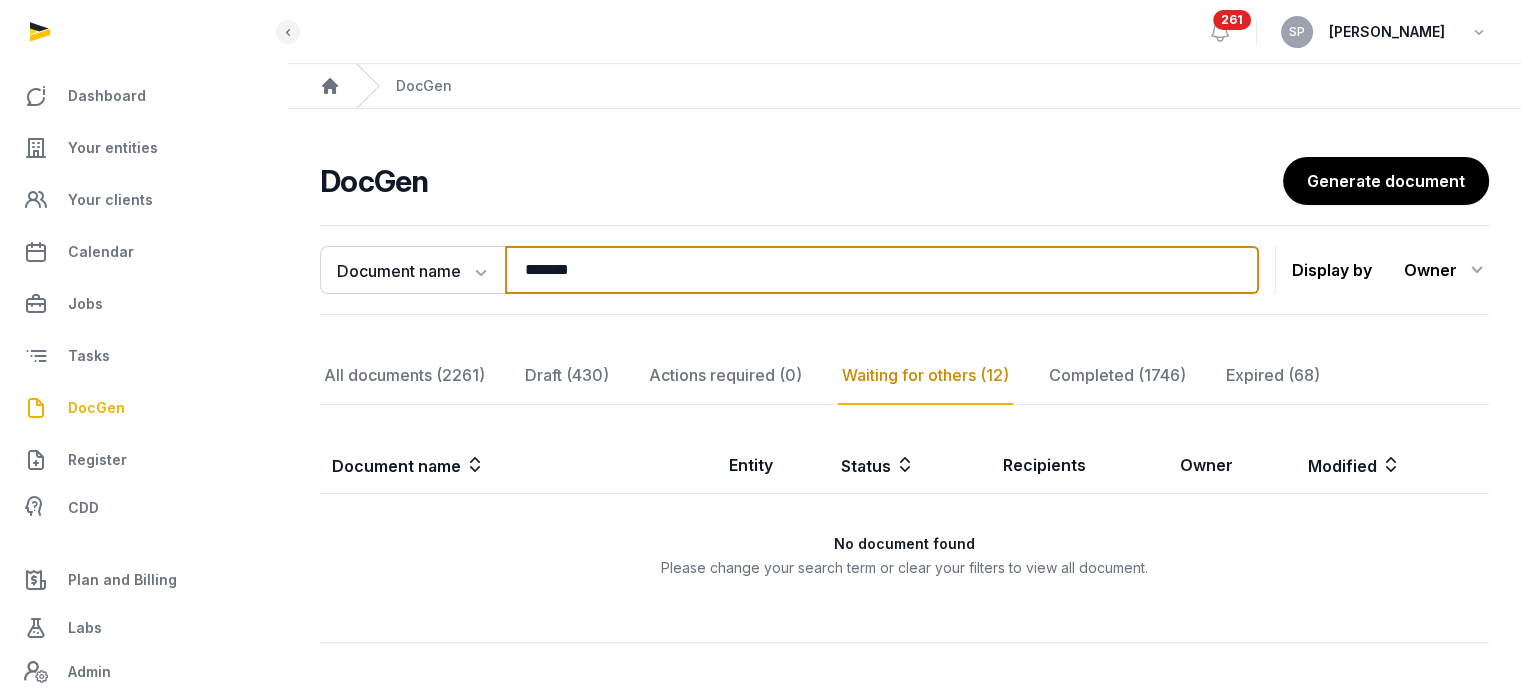 type on "*******" 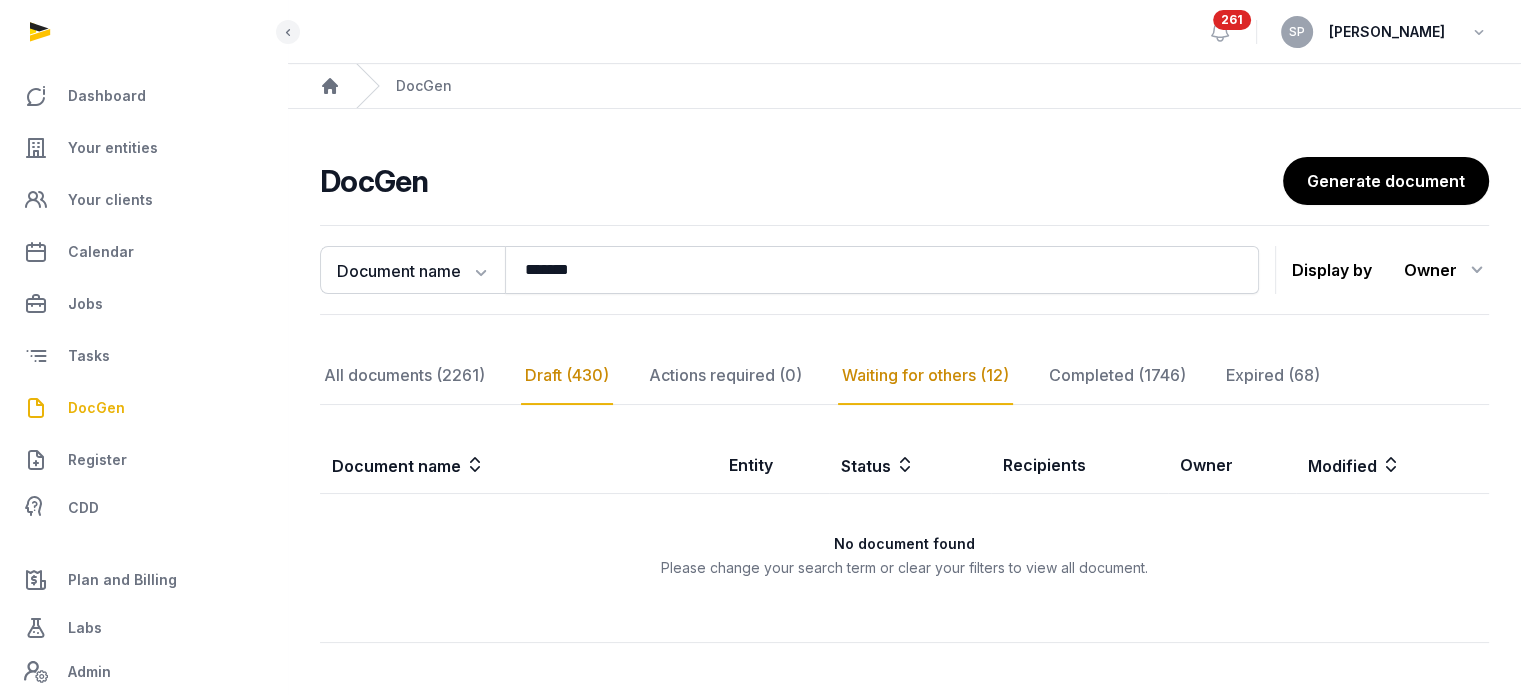 click on "Draft (430)" 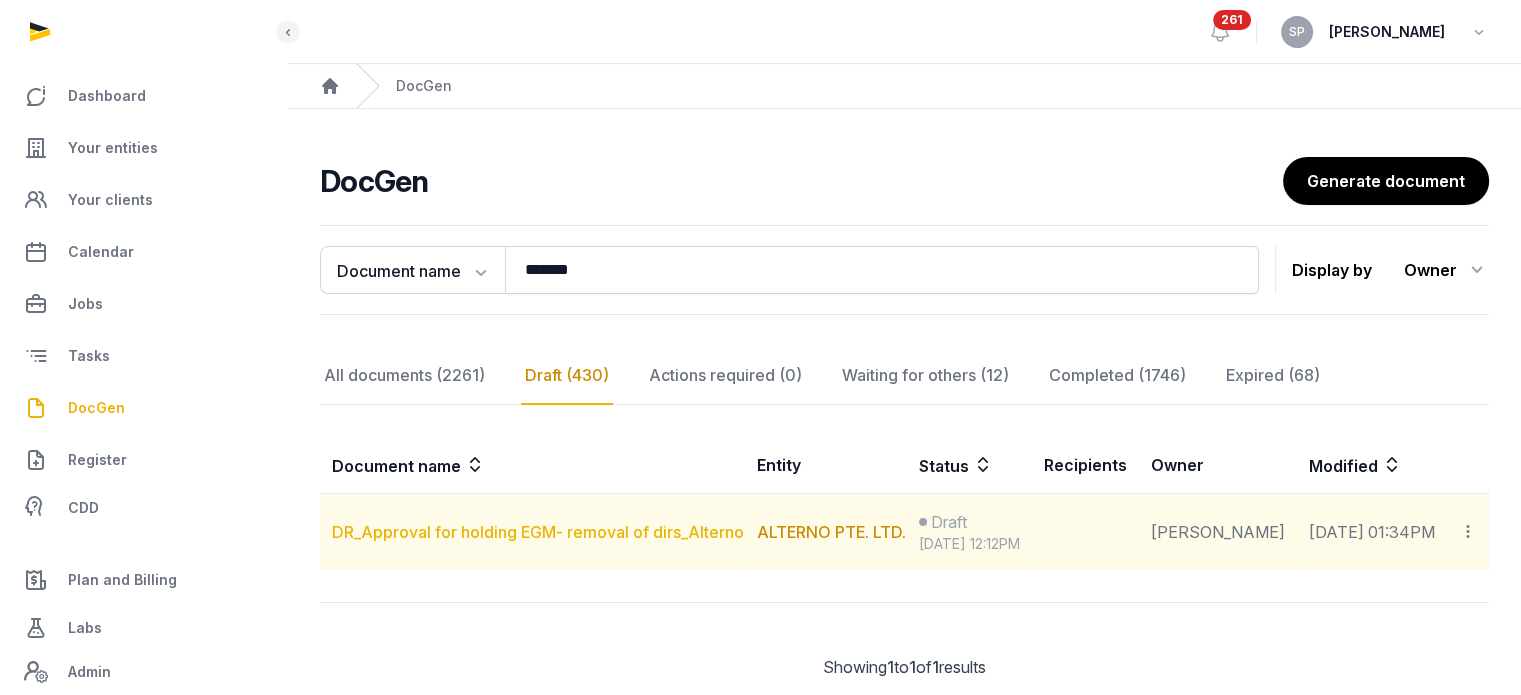 click on "DR_Approval for holding EGM- removal of dirs_Alterno" at bounding box center (538, 532) 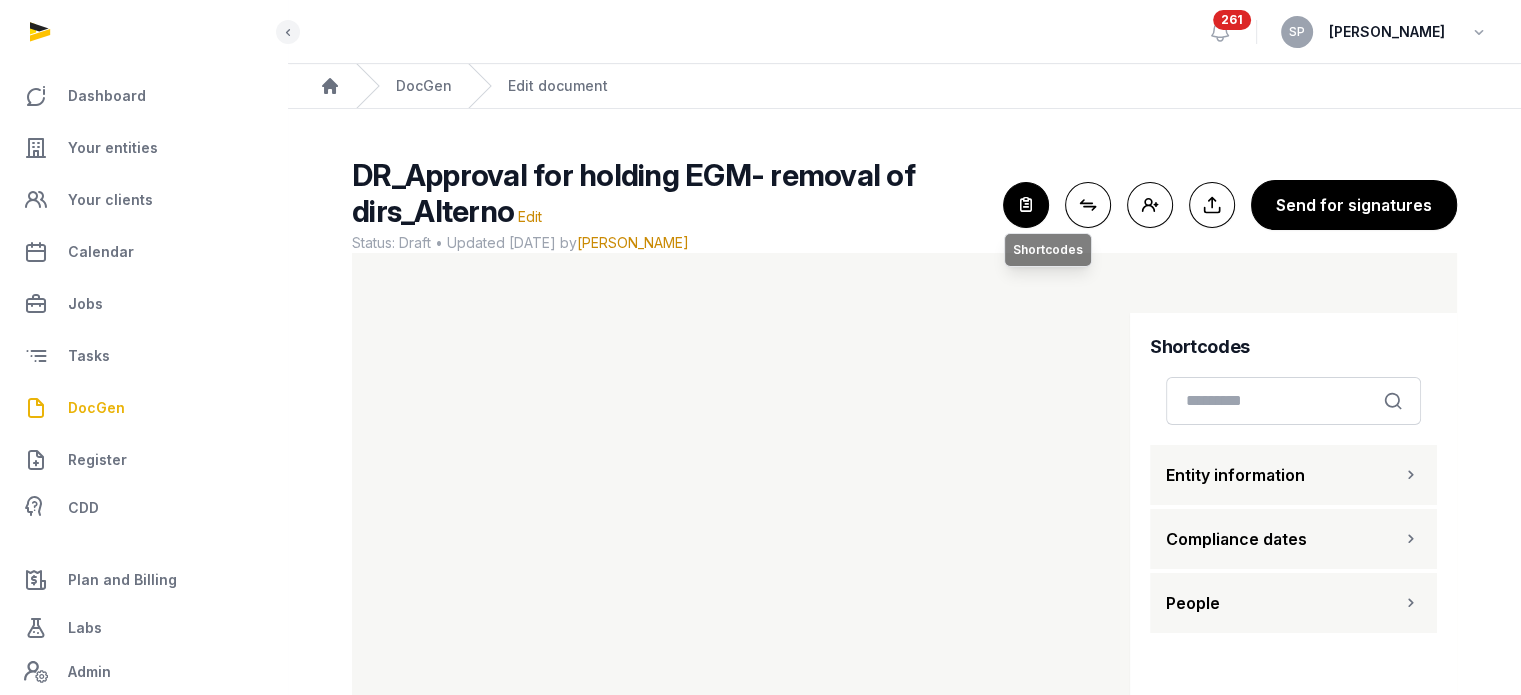 click at bounding box center (1026, 205) 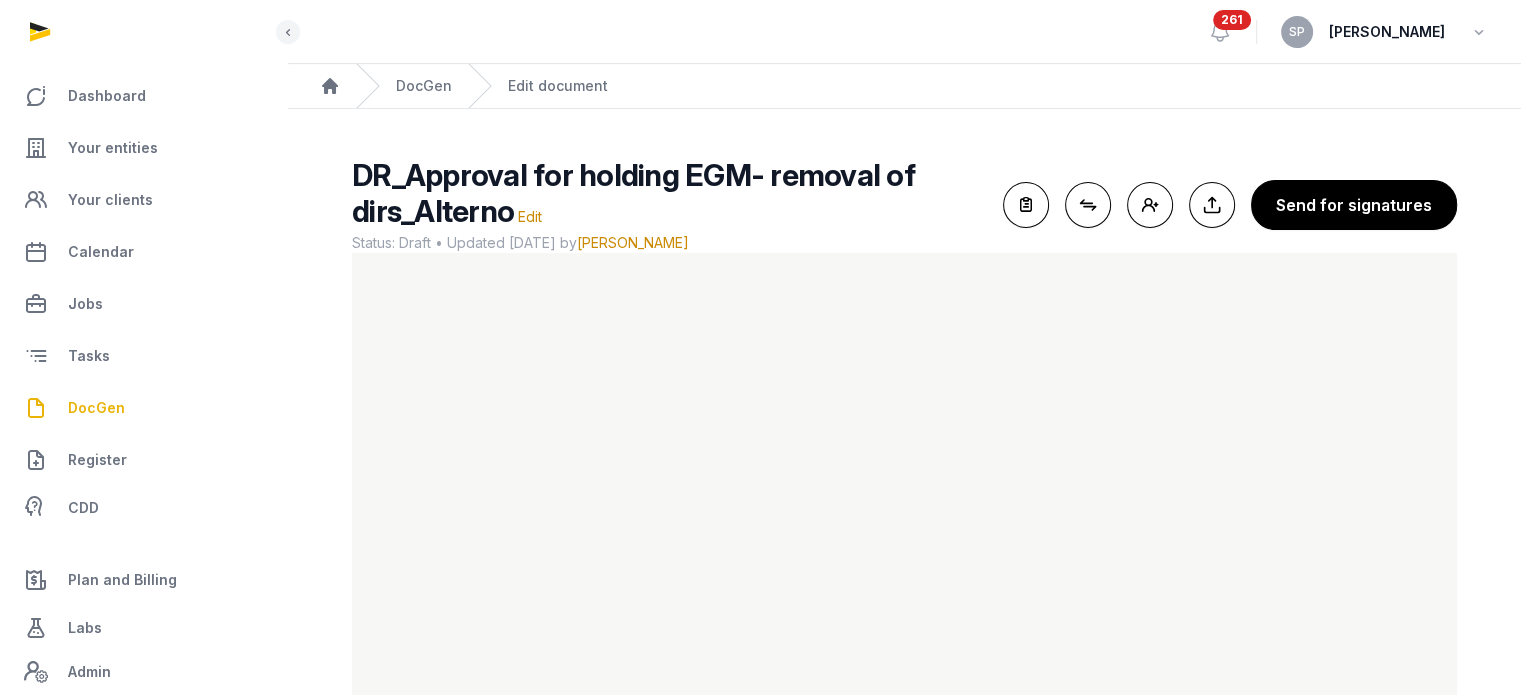click on "DocGen" at bounding box center [96, 408] 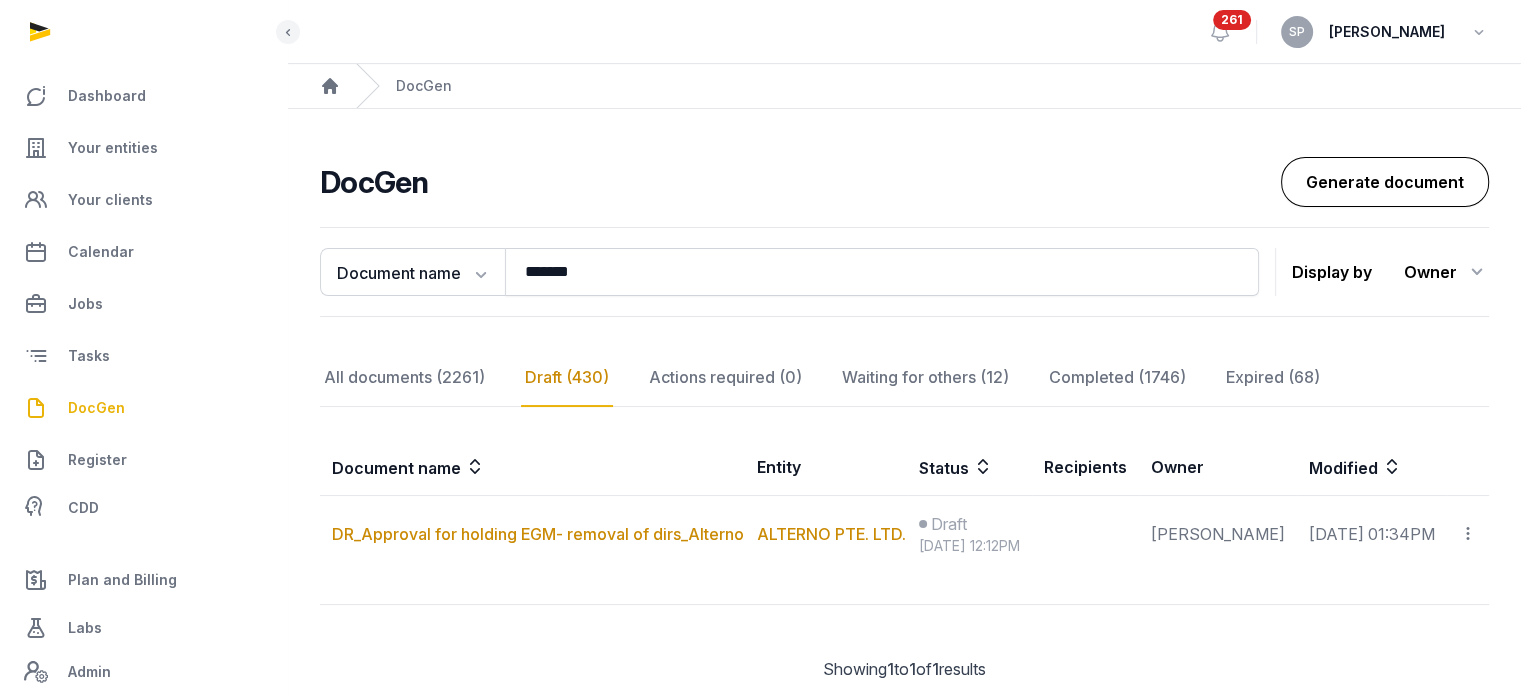 click on "Generate document" at bounding box center (1385, 182) 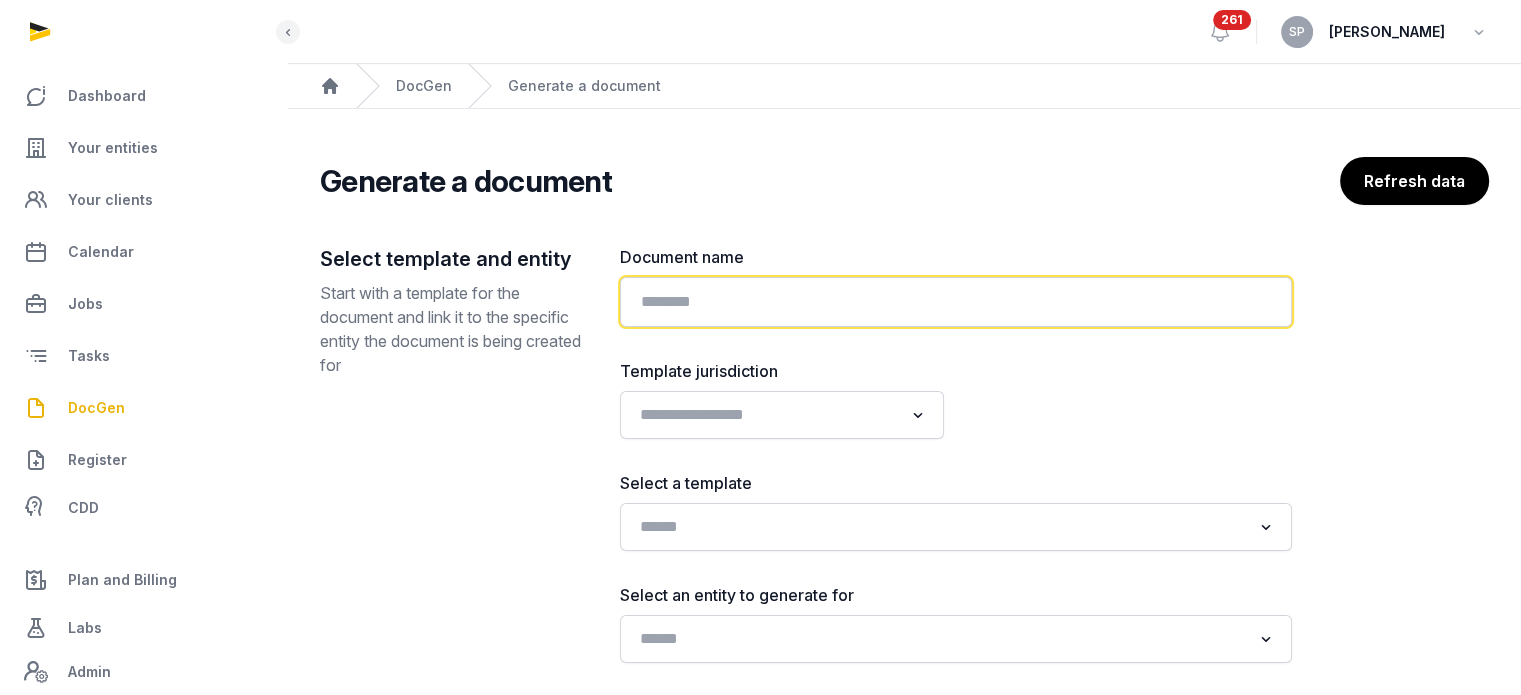 click 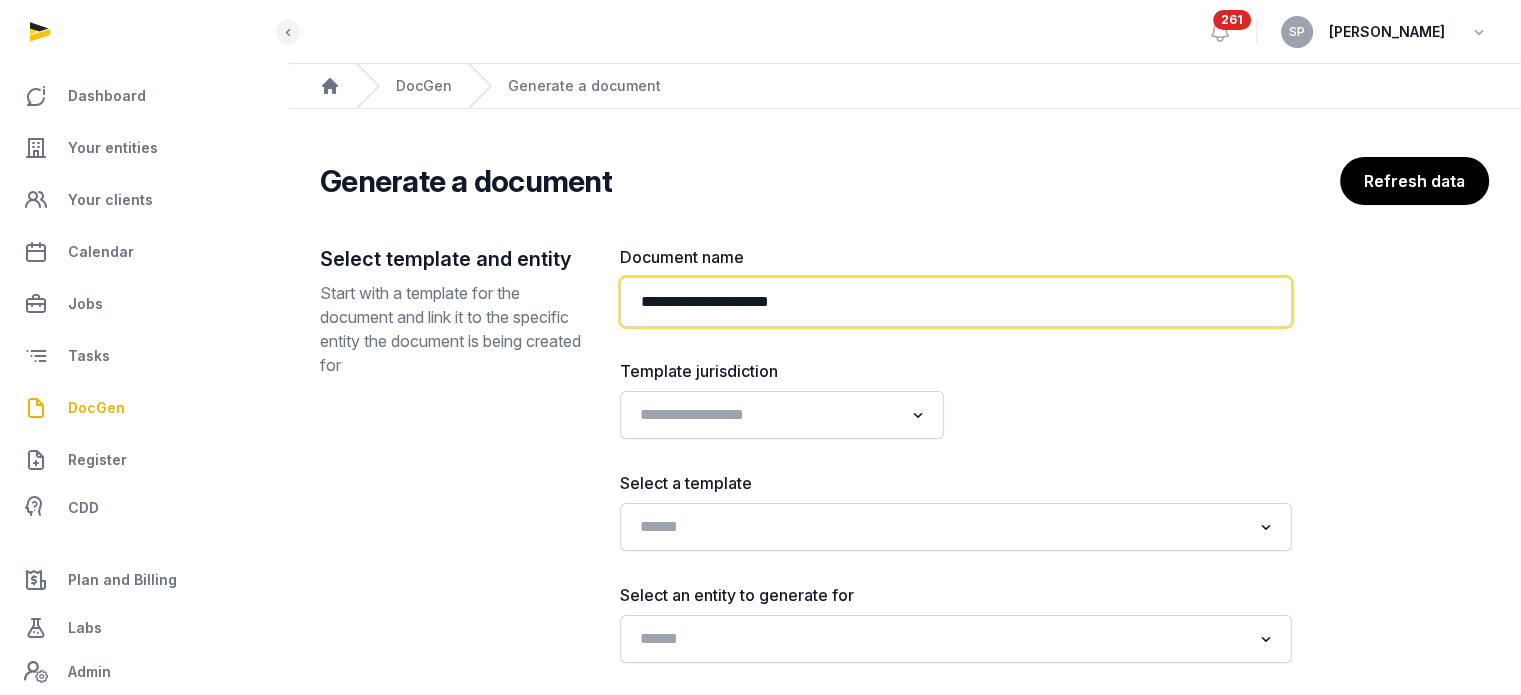 paste on "**********" 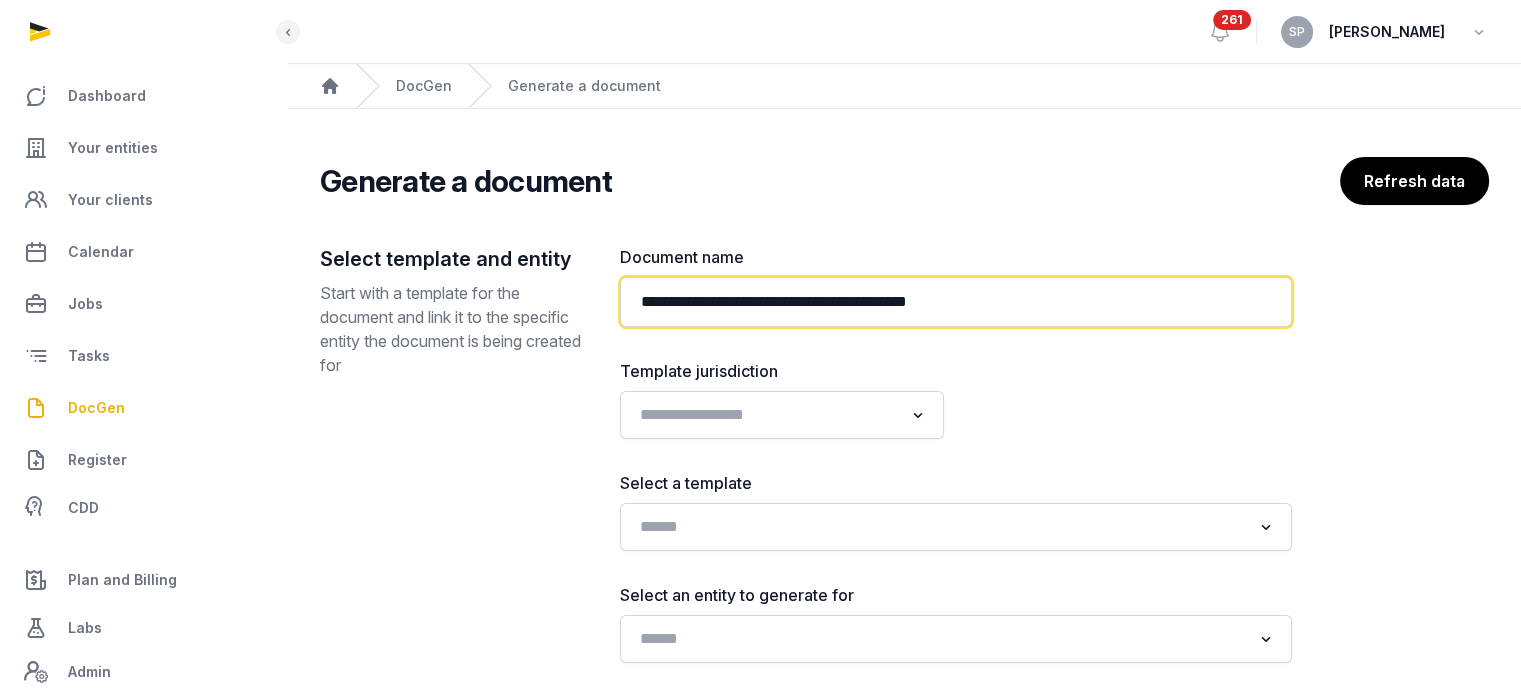 paste on "**********" 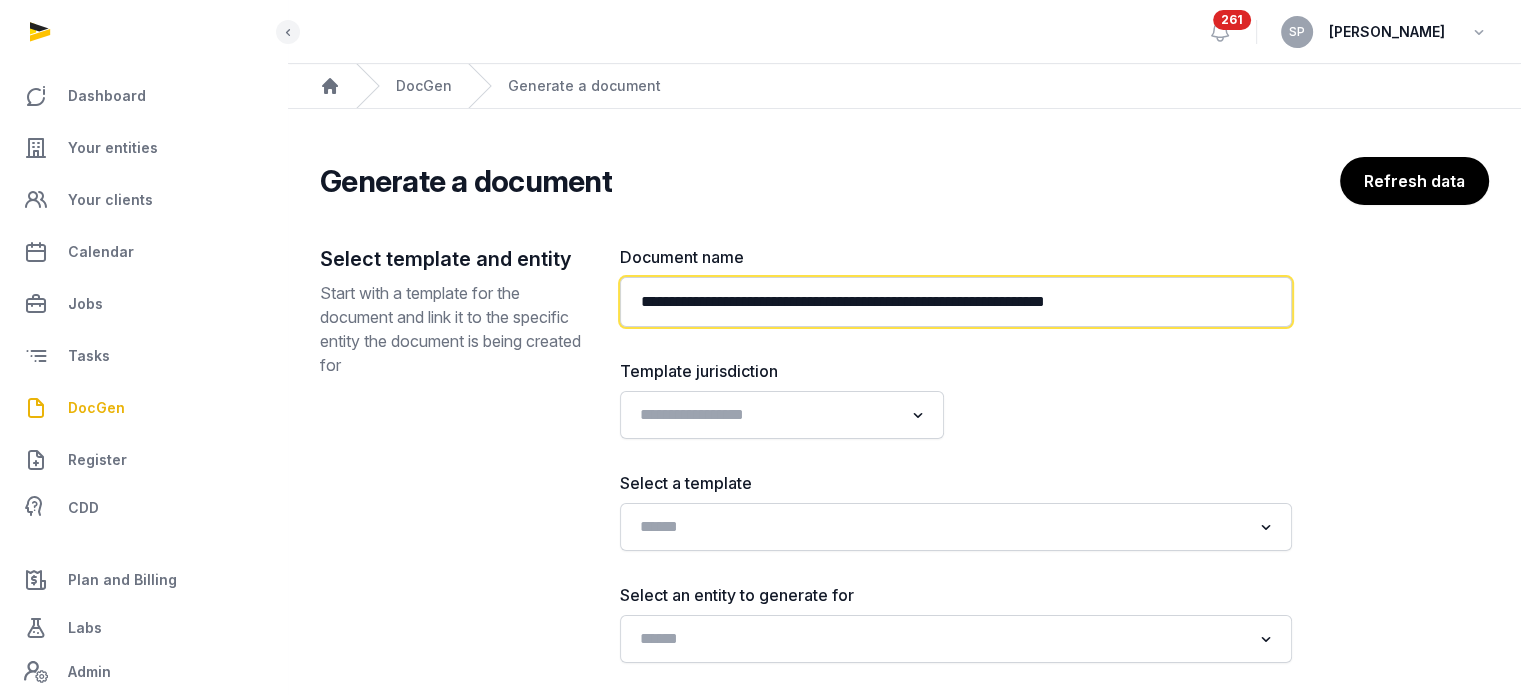 type on "**********" 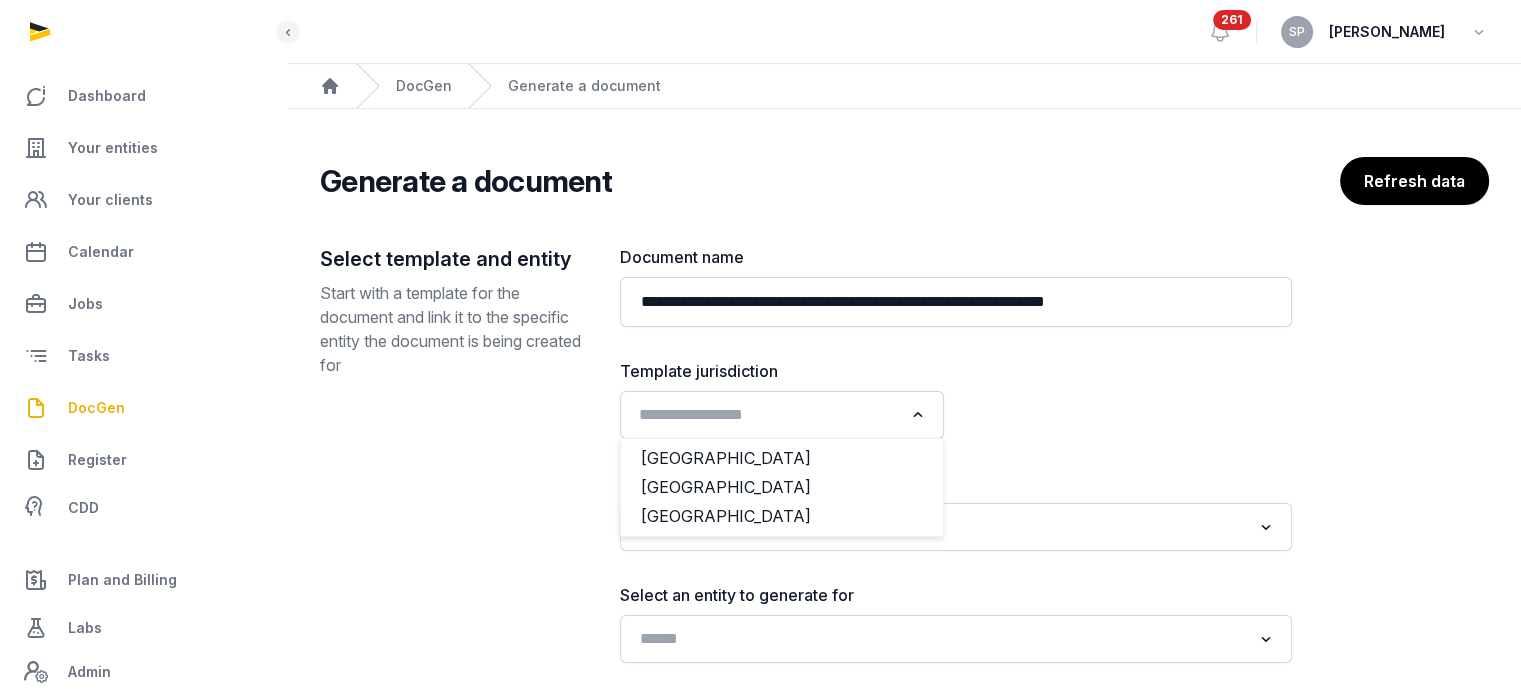 click at bounding box center [767, 413] 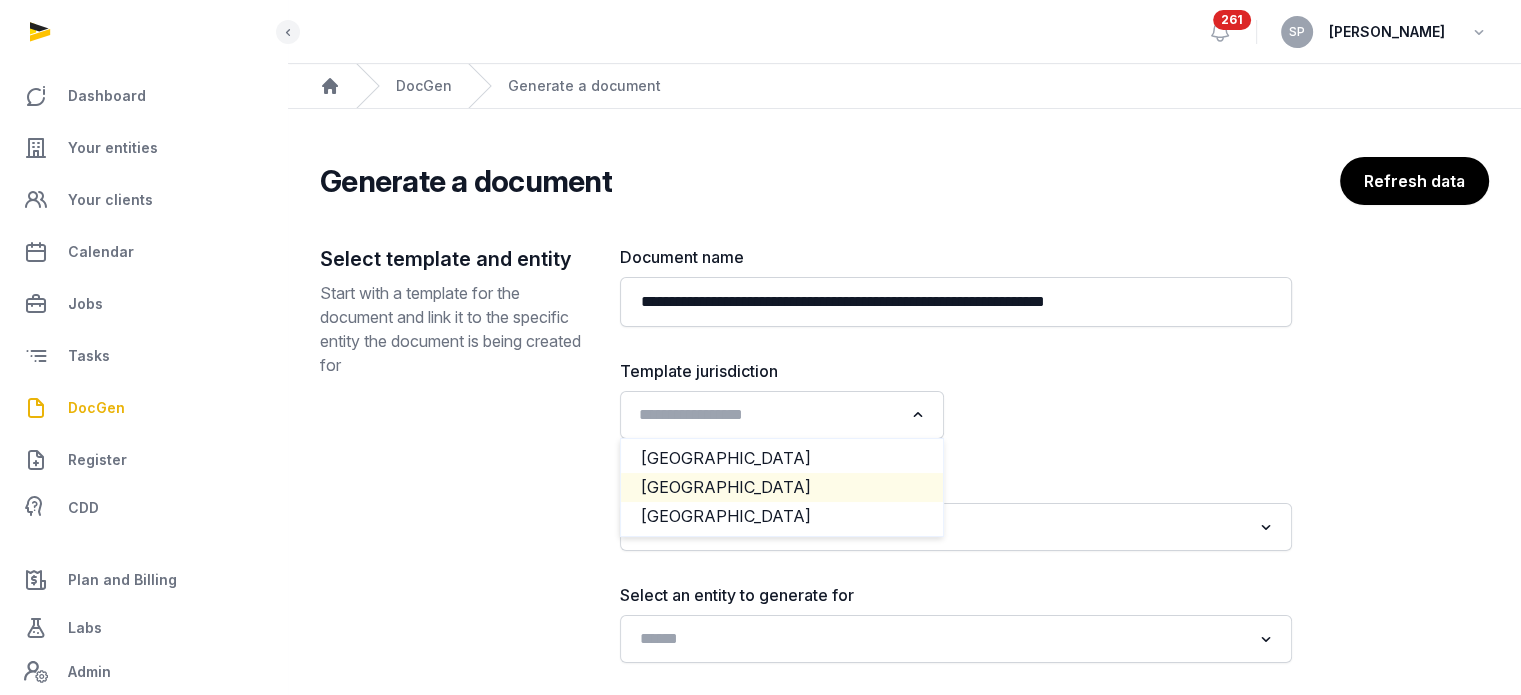 click on "[GEOGRAPHIC_DATA]" 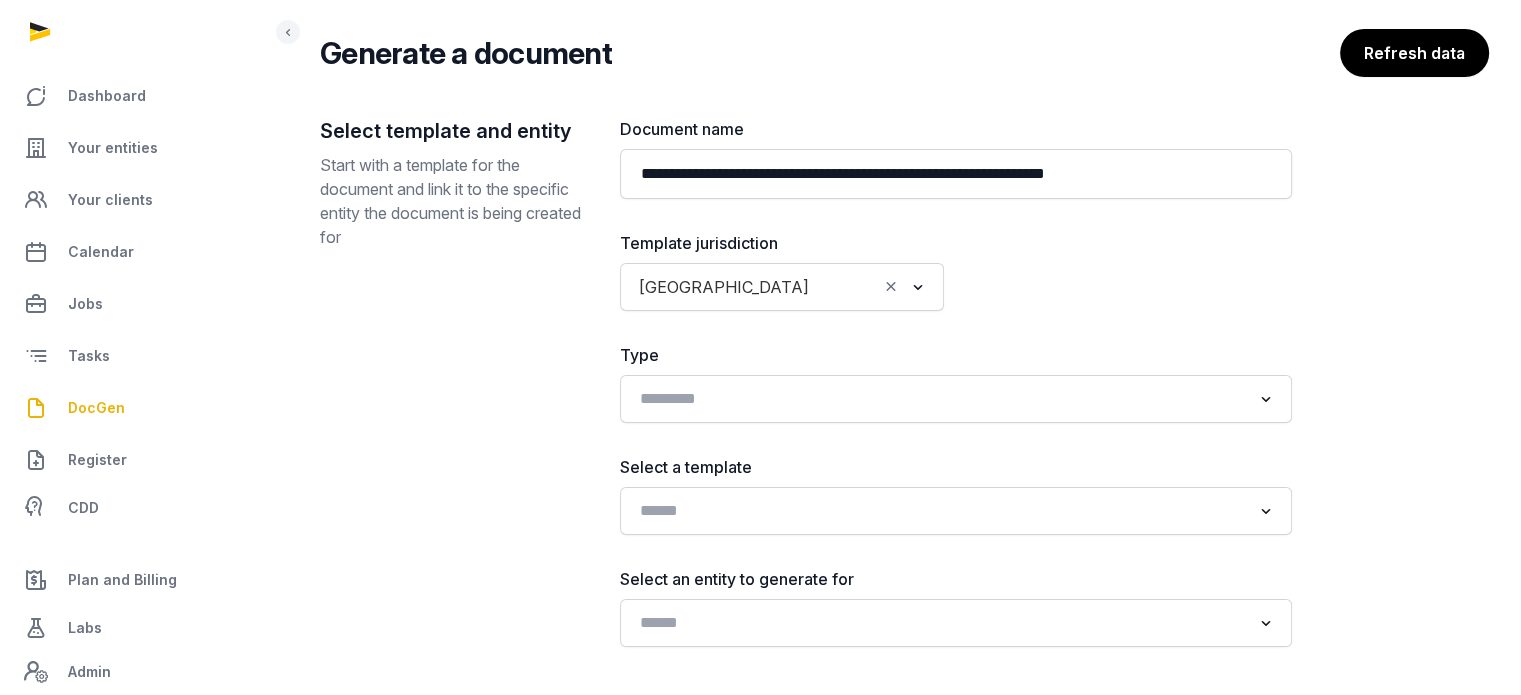 scroll, scrollTop: 241, scrollLeft: 0, axis: vertical 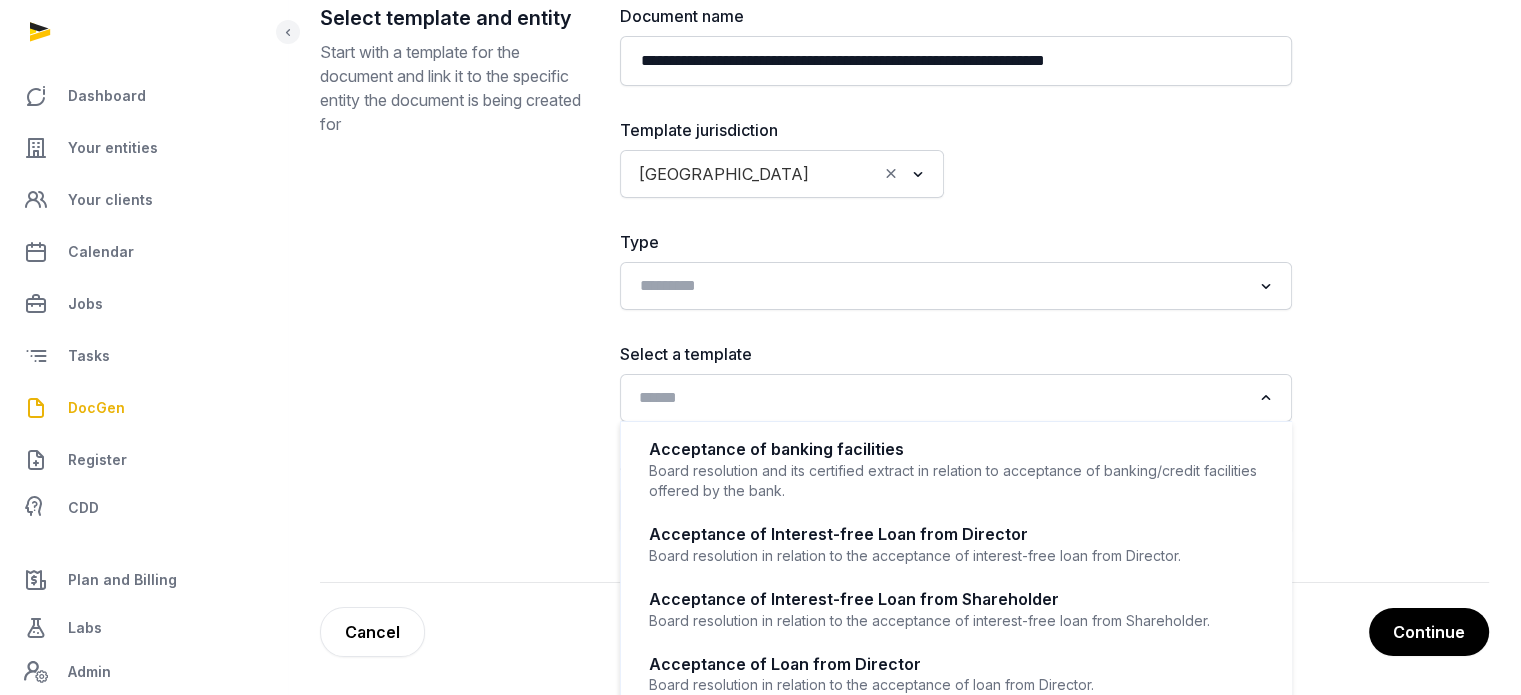 click 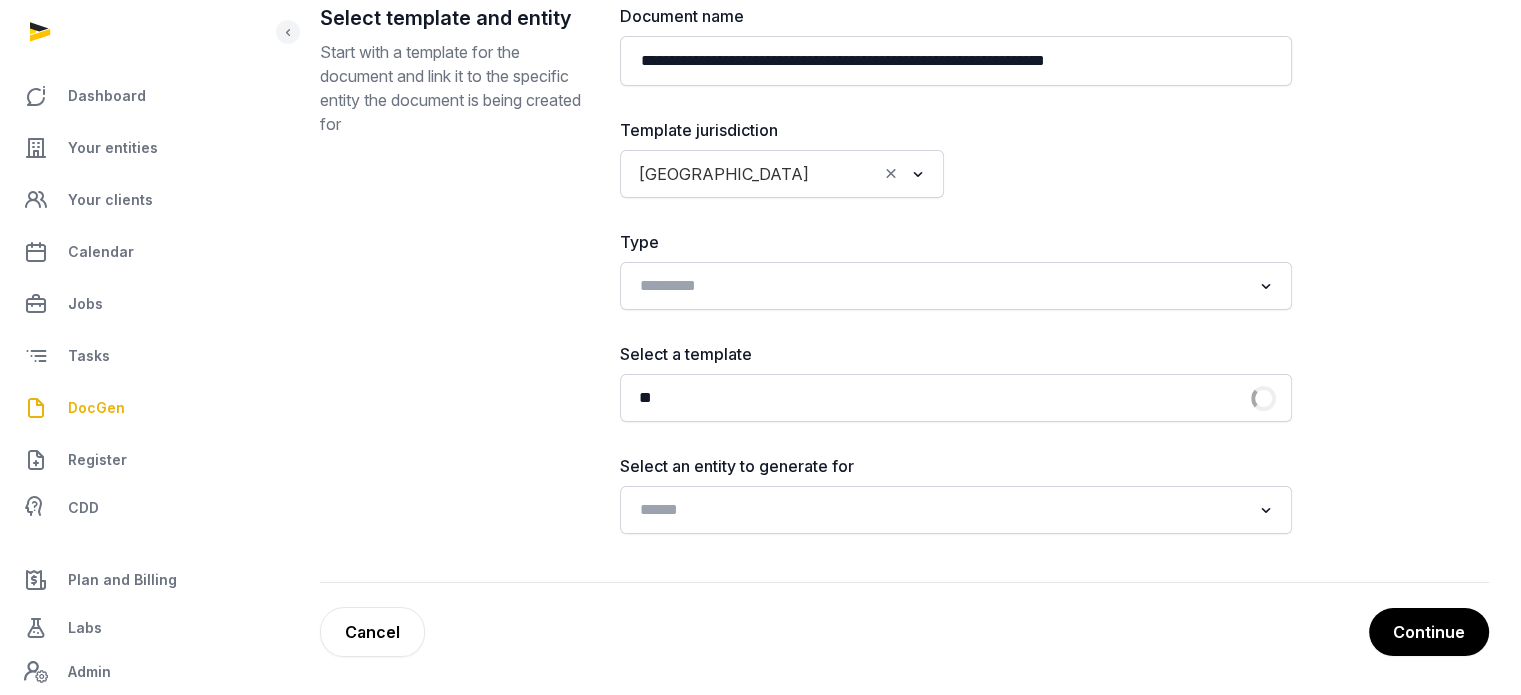 type on "*" 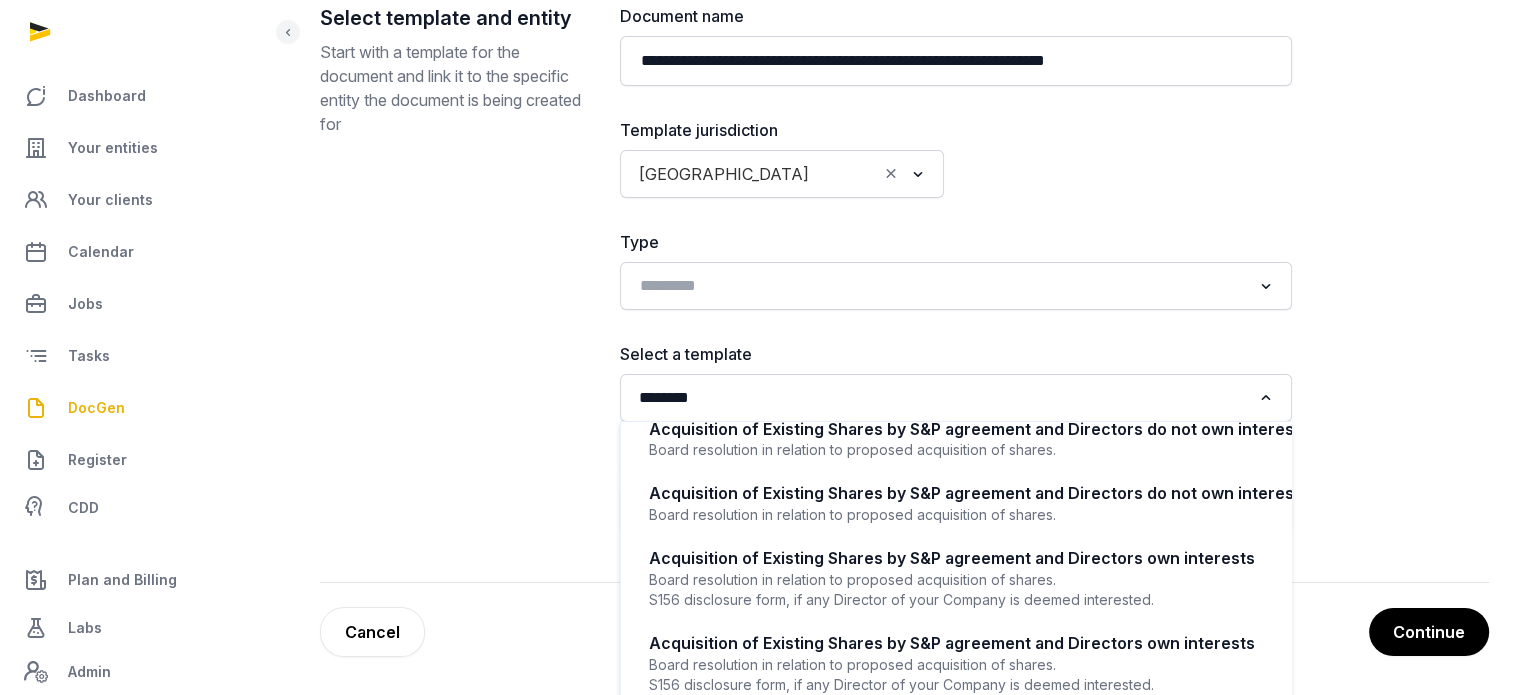 scroll, scrollTop: 673, scrollLeft: 0, axis: vertical 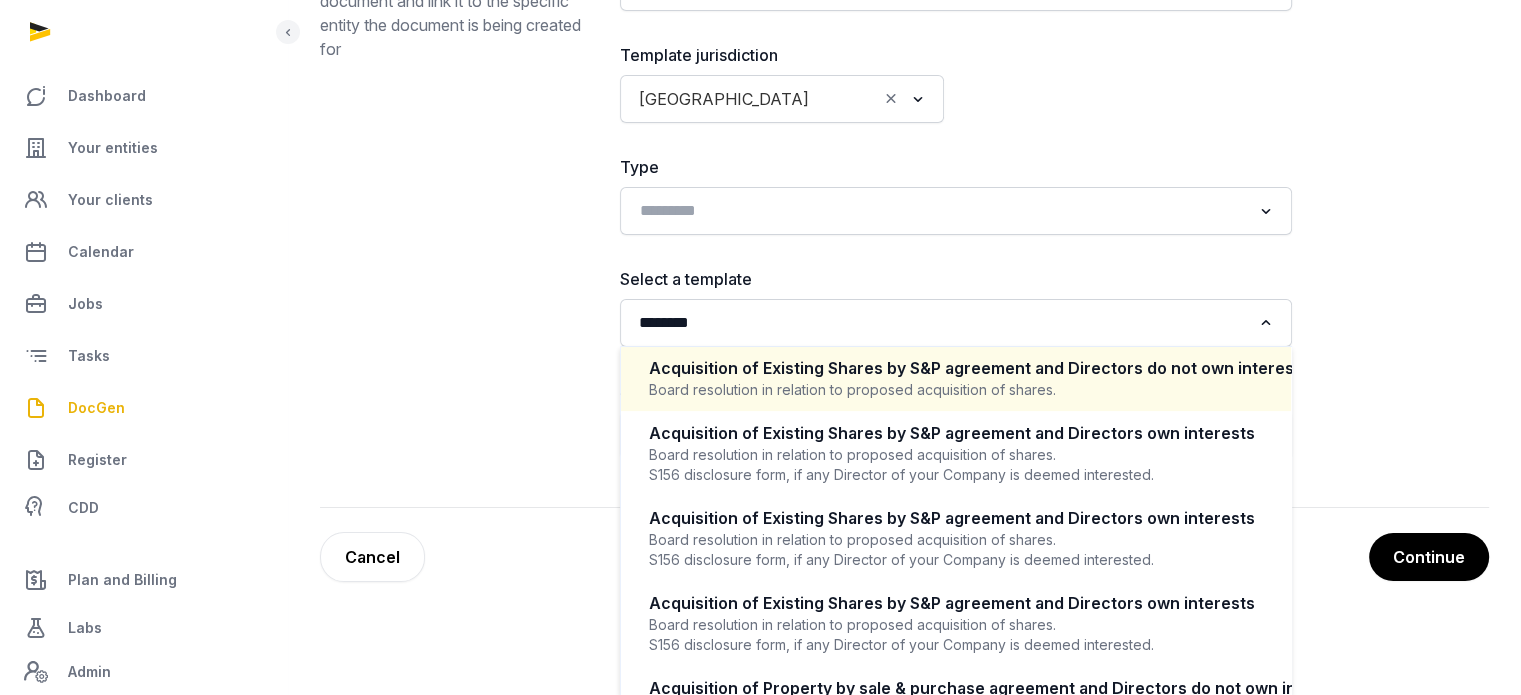 drag, startPoint x: 715, startPoint y: 326, endPoint x: 636, endPoint y: 334, distance: 79.40403 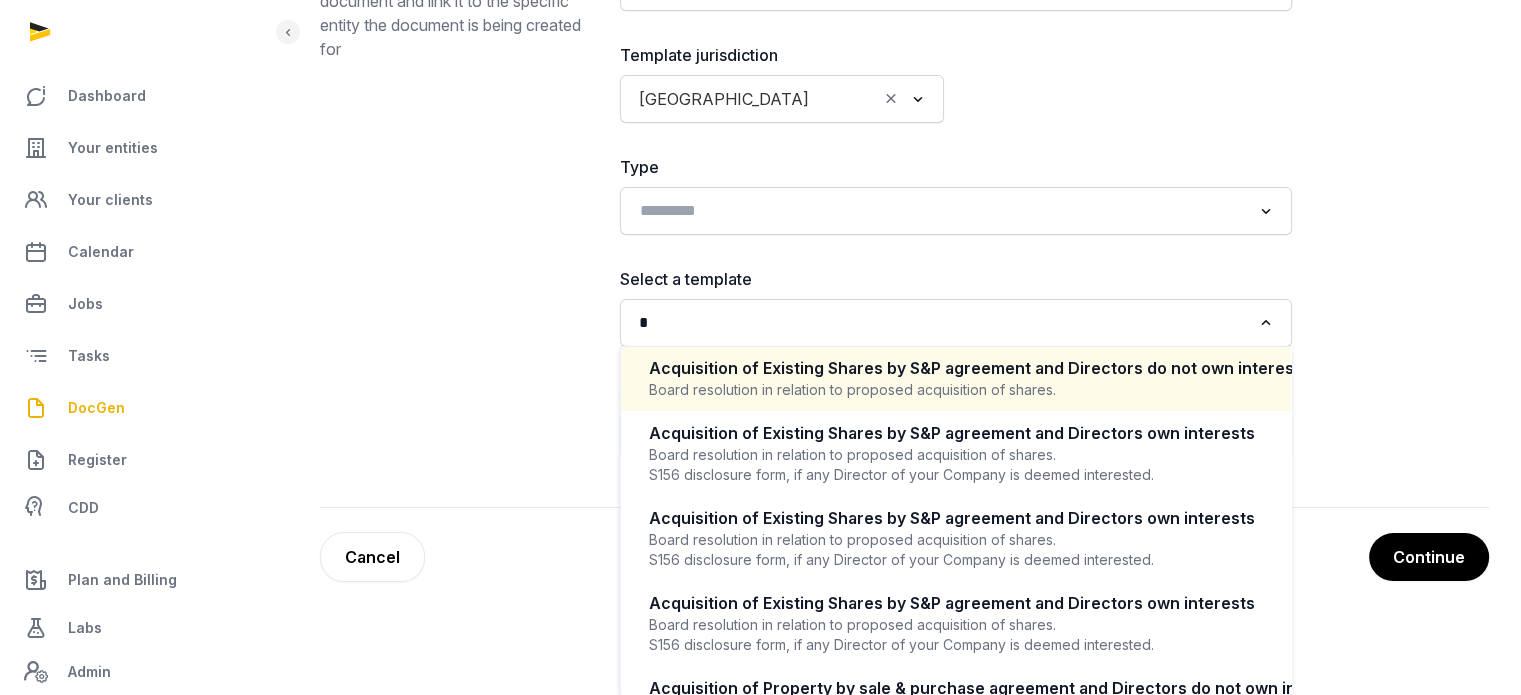 scroll, scrollTop: 4, scrollLeft: 0, axis: vertical 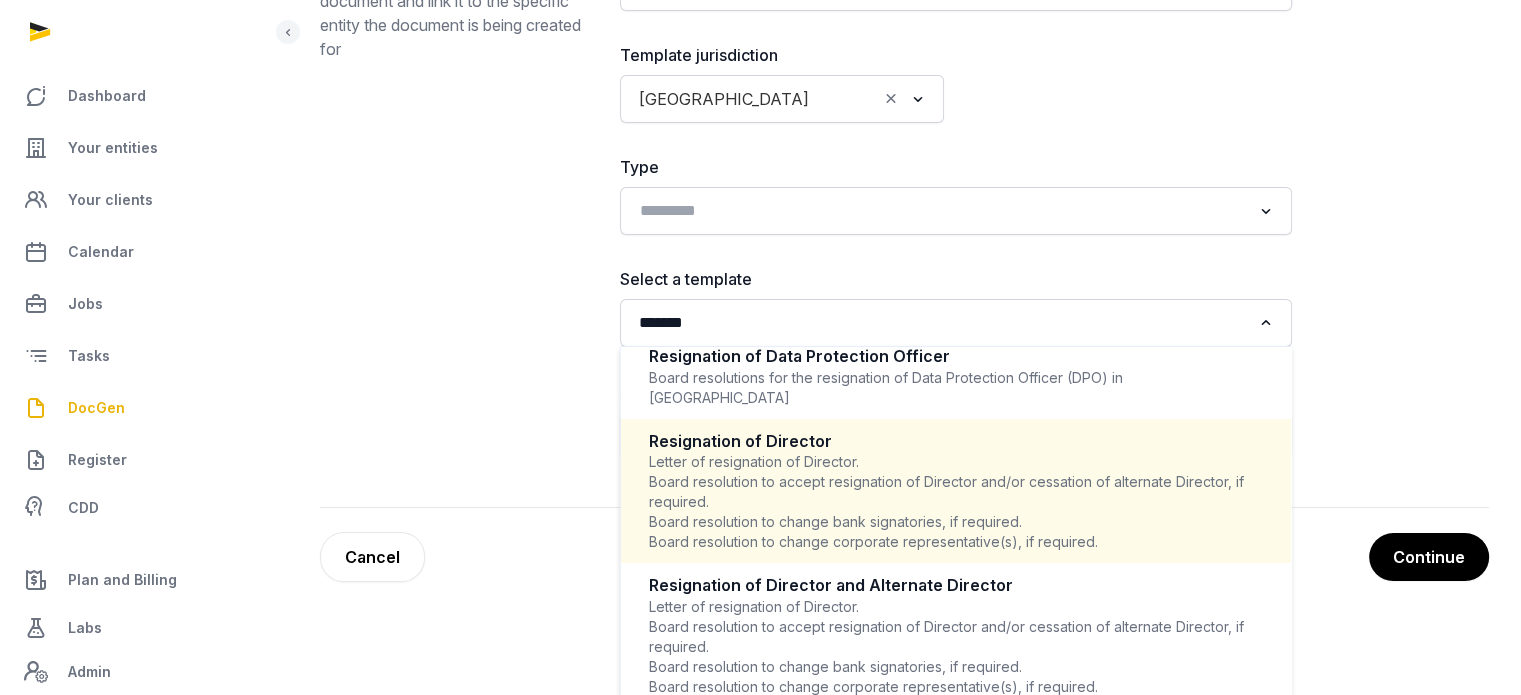 click on "Letter of resignation of Director.
Board resolution to accept resignation of Director and/or cessation of alternate Director, if required.
Board resolution to change bank signatories, if required.
Board resolution to change corporate representative(s), if required." at bounding box center [956, 502] 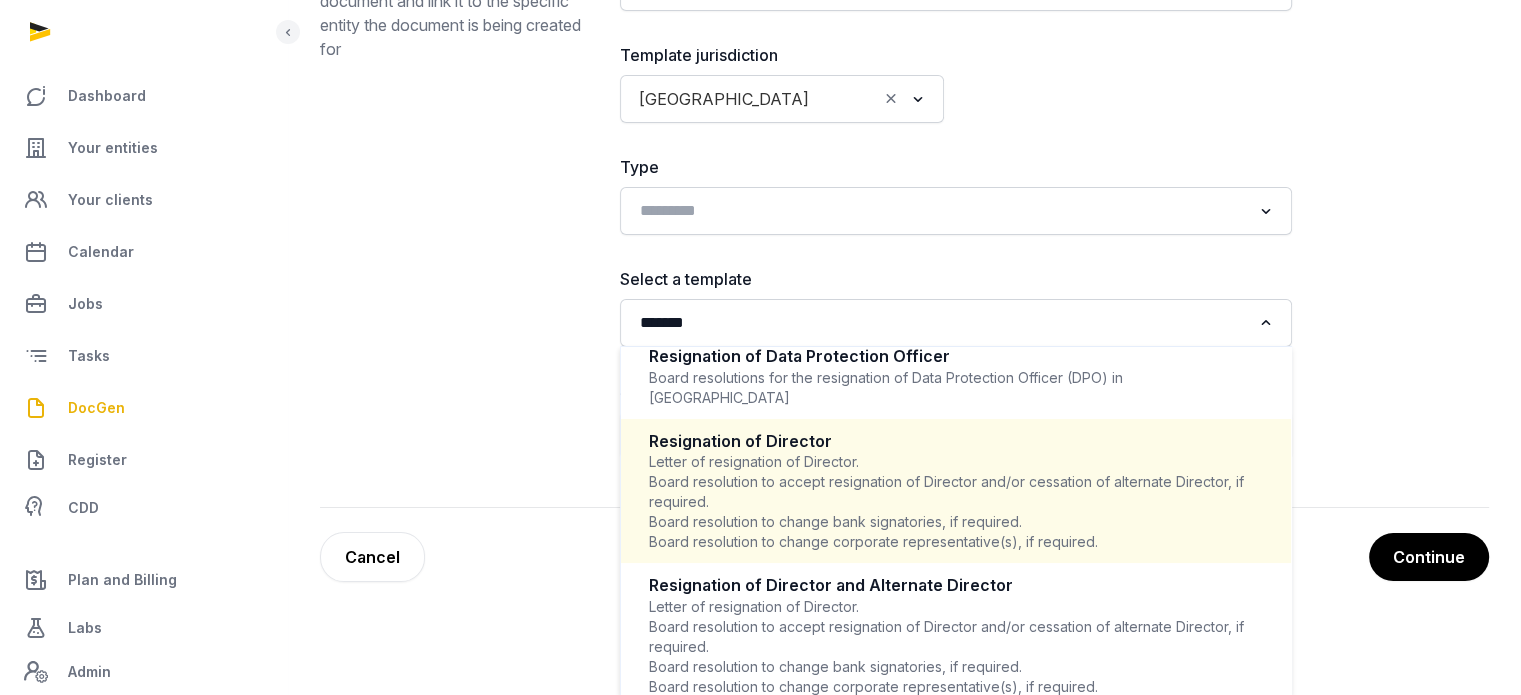 type 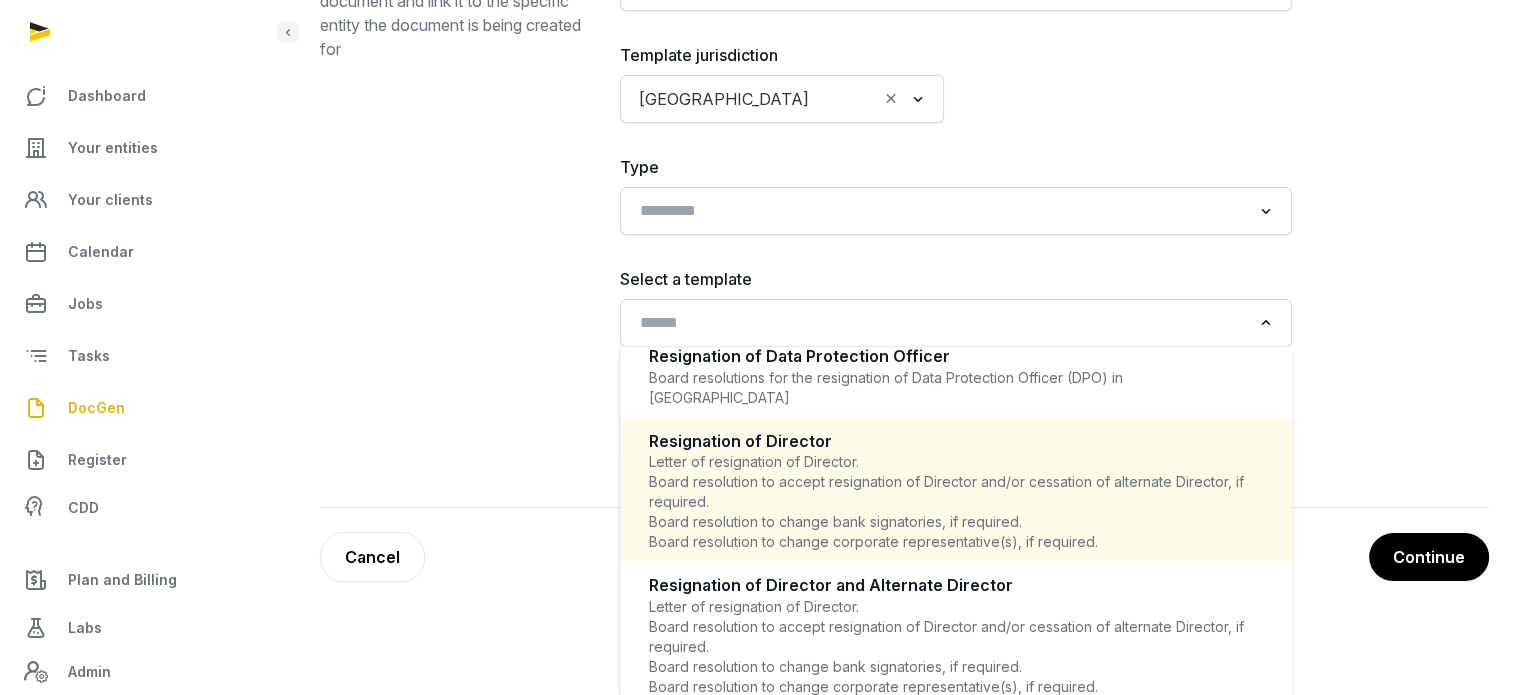 scroll, scrollTop: 4, scrollLeft: 0, axis: vertical 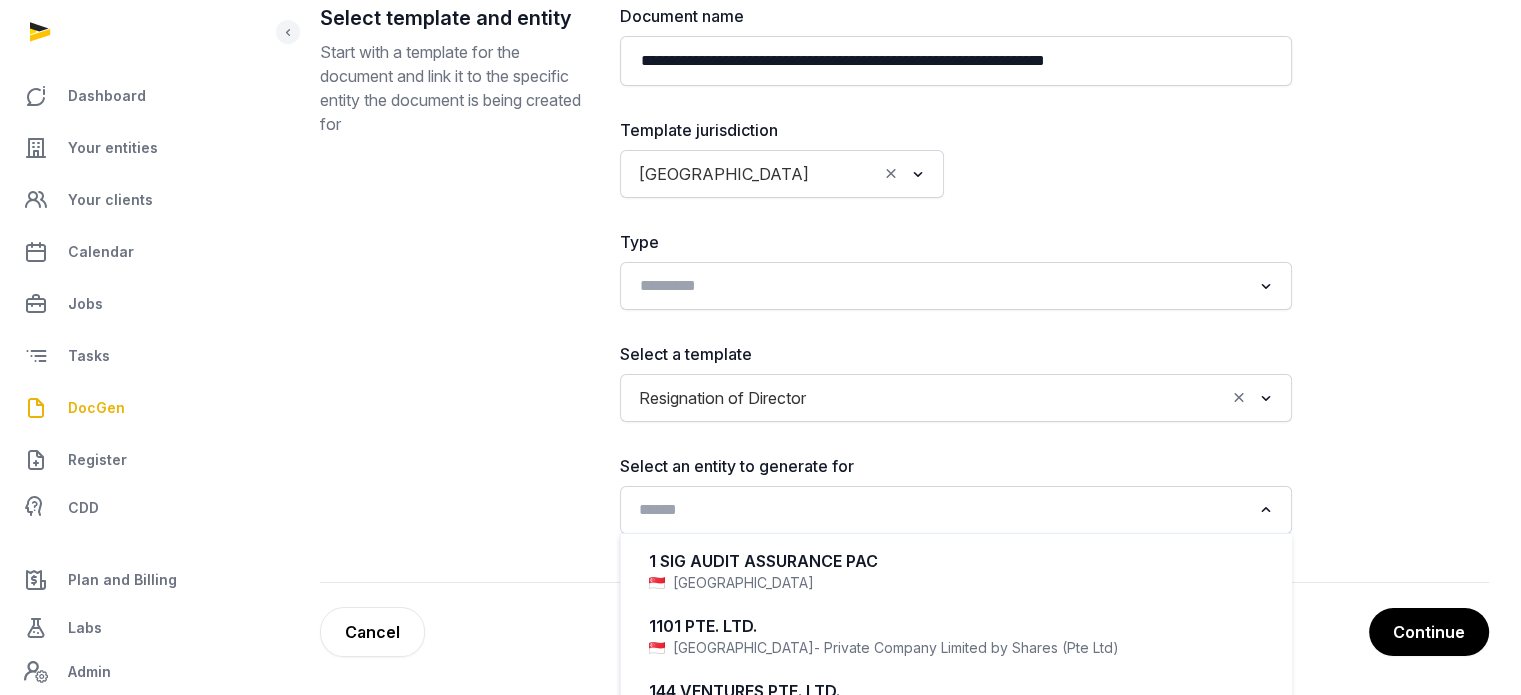 click 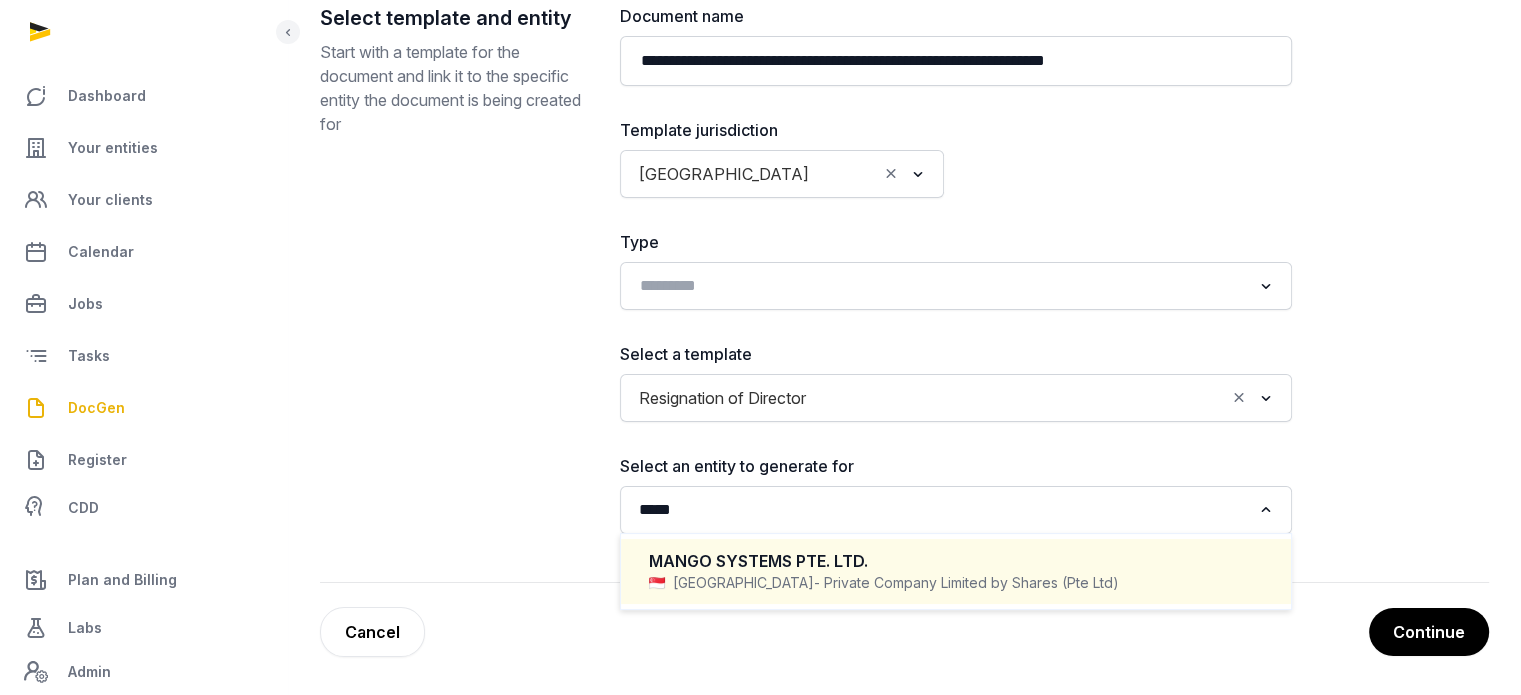 click on "MANGO SYSTEMS PTE. LTD." at bounding box center [956, 561] 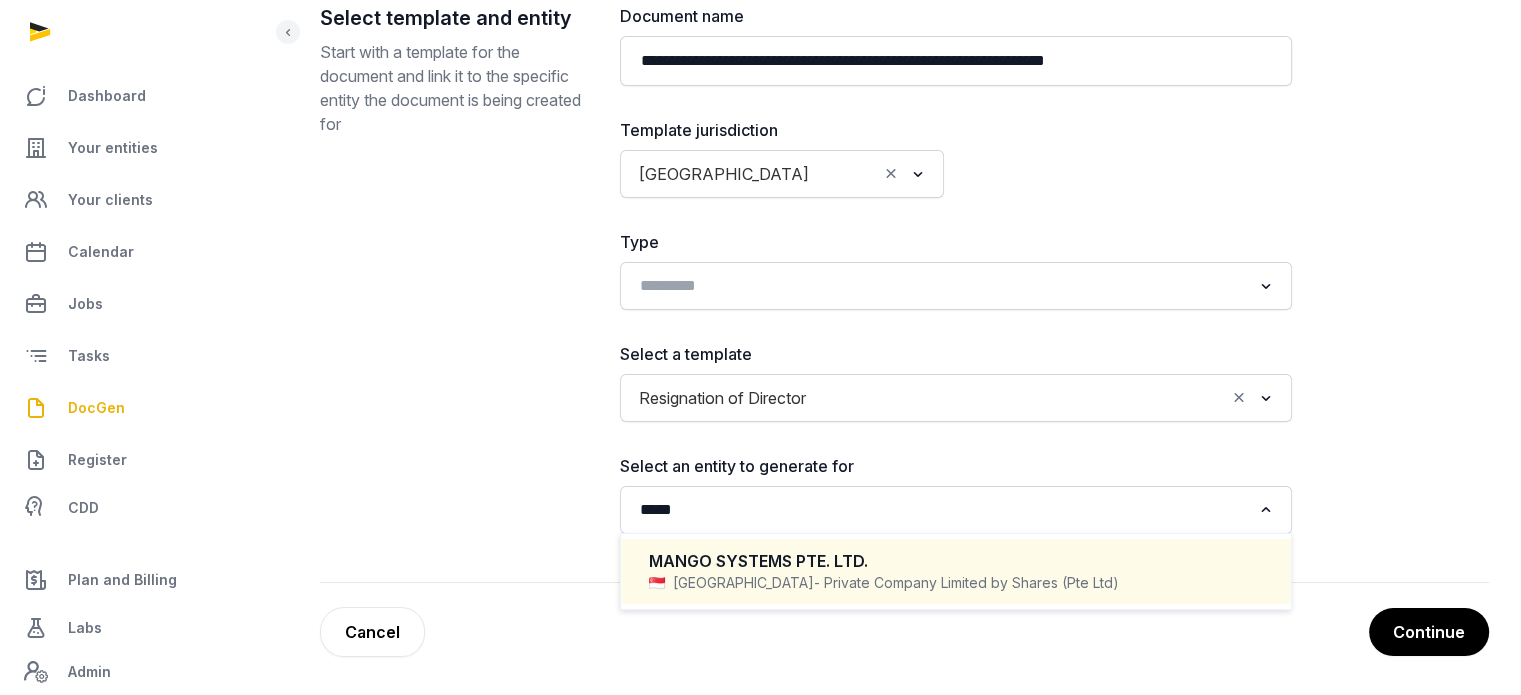 type 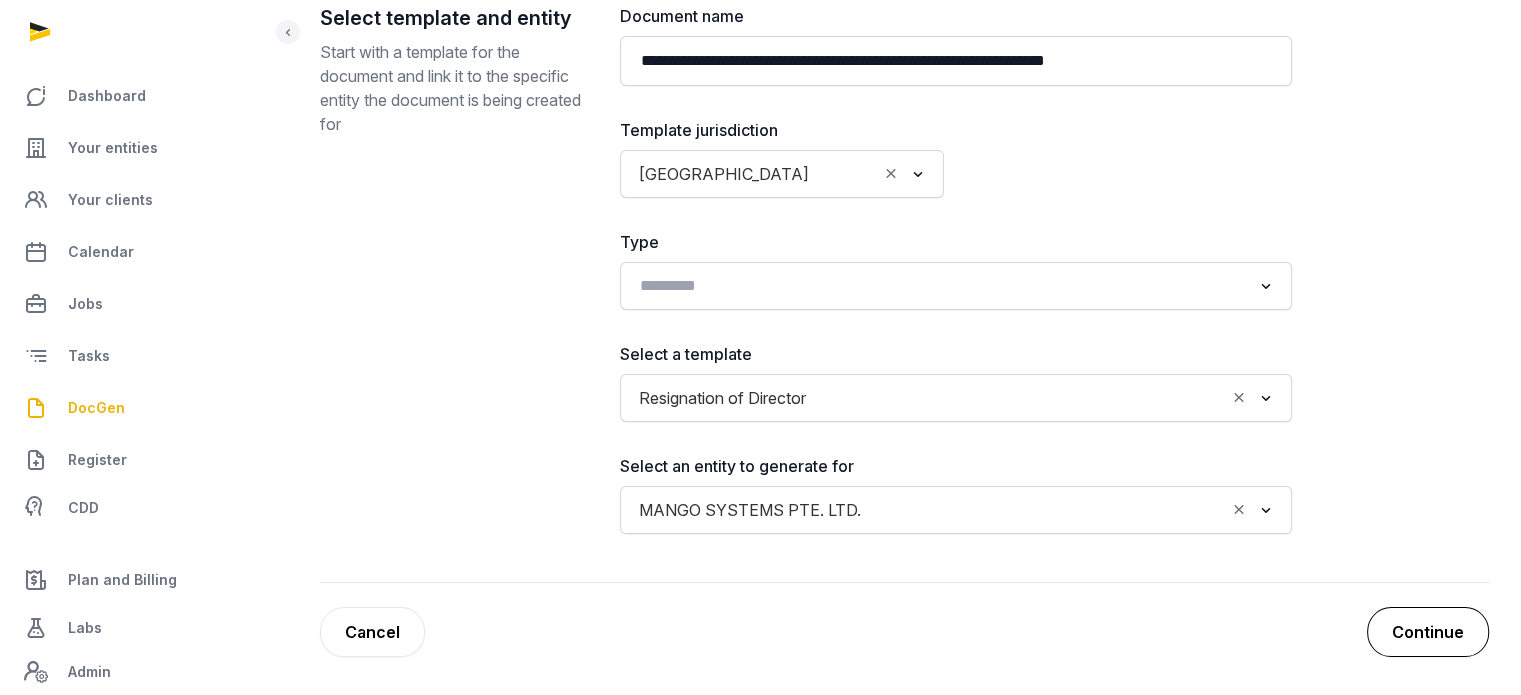 click on "Continue" at bounding box center [1428, 632] 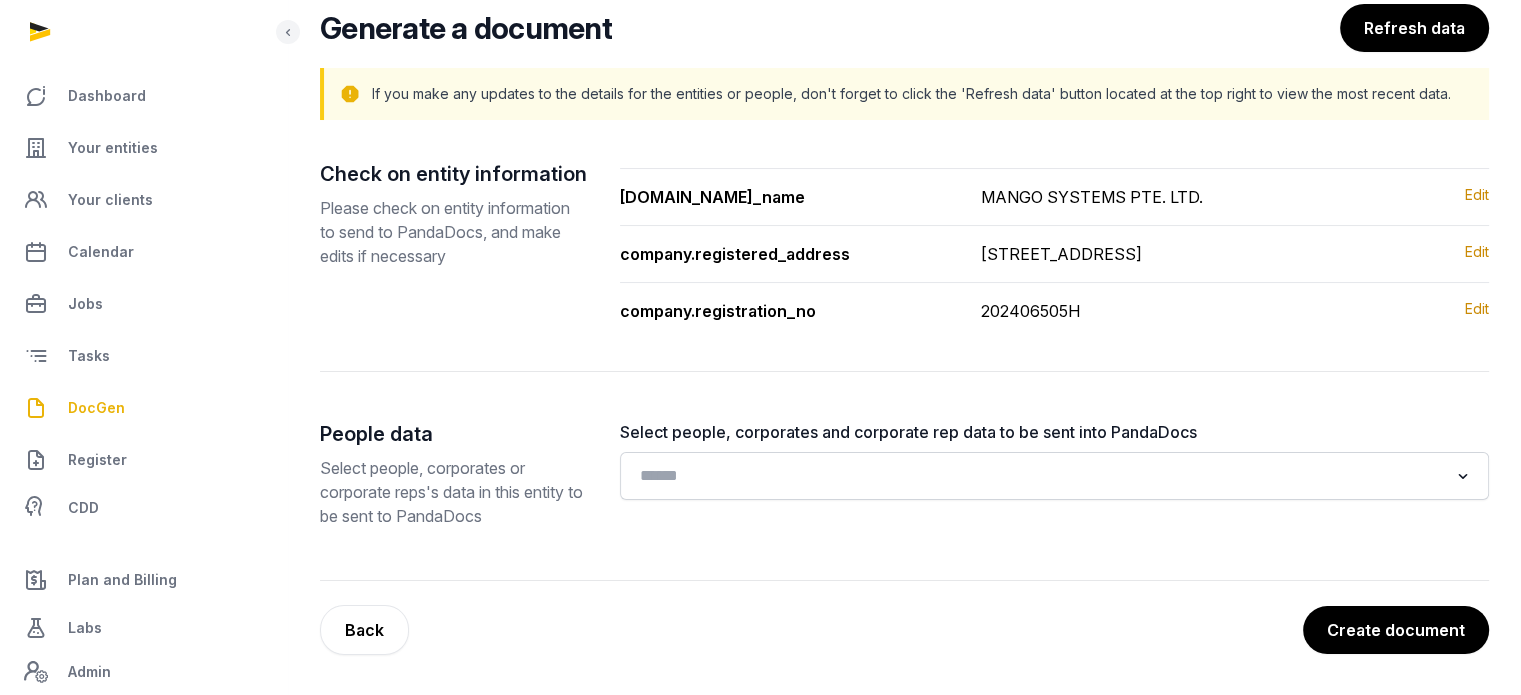 scroll, scrollTop: 151, scrollLeft: 0, axis: vertical 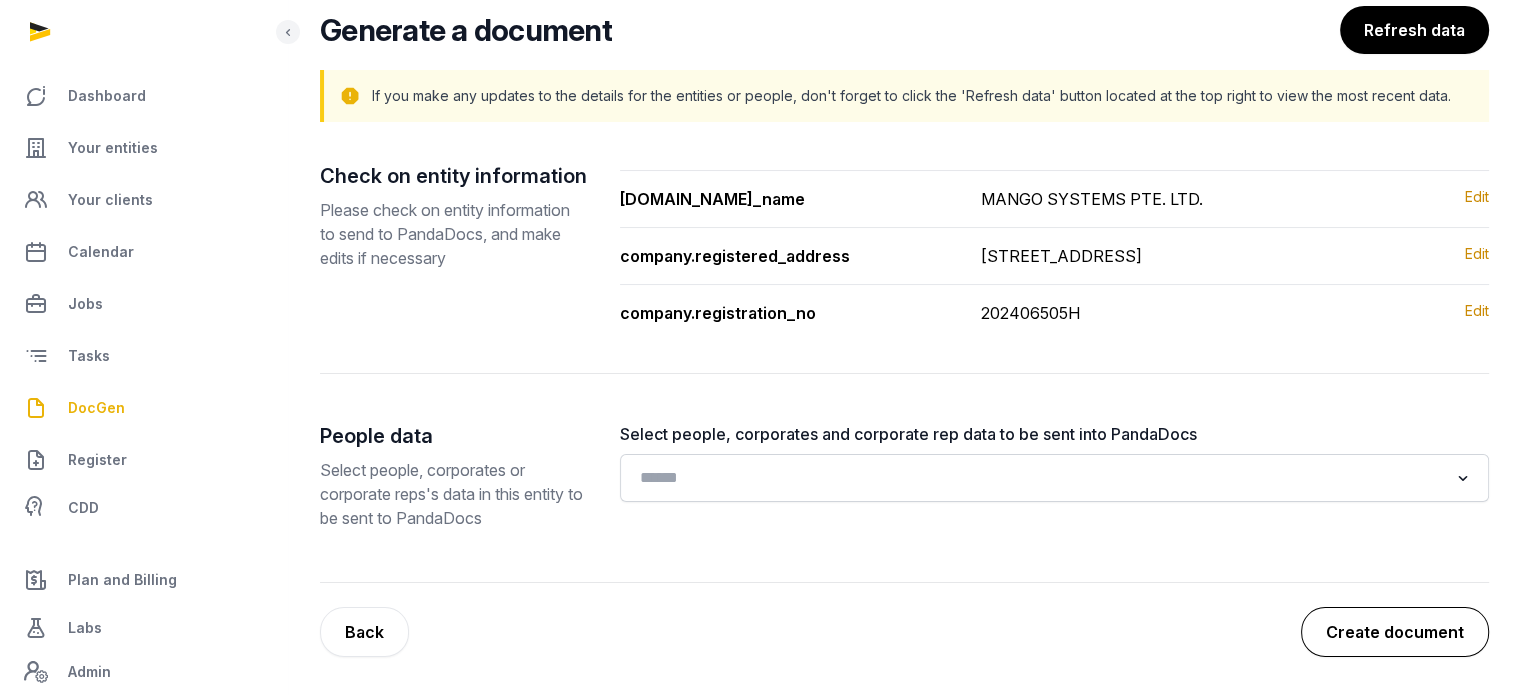 click on "Create document" at bounding box center (1395, 632) 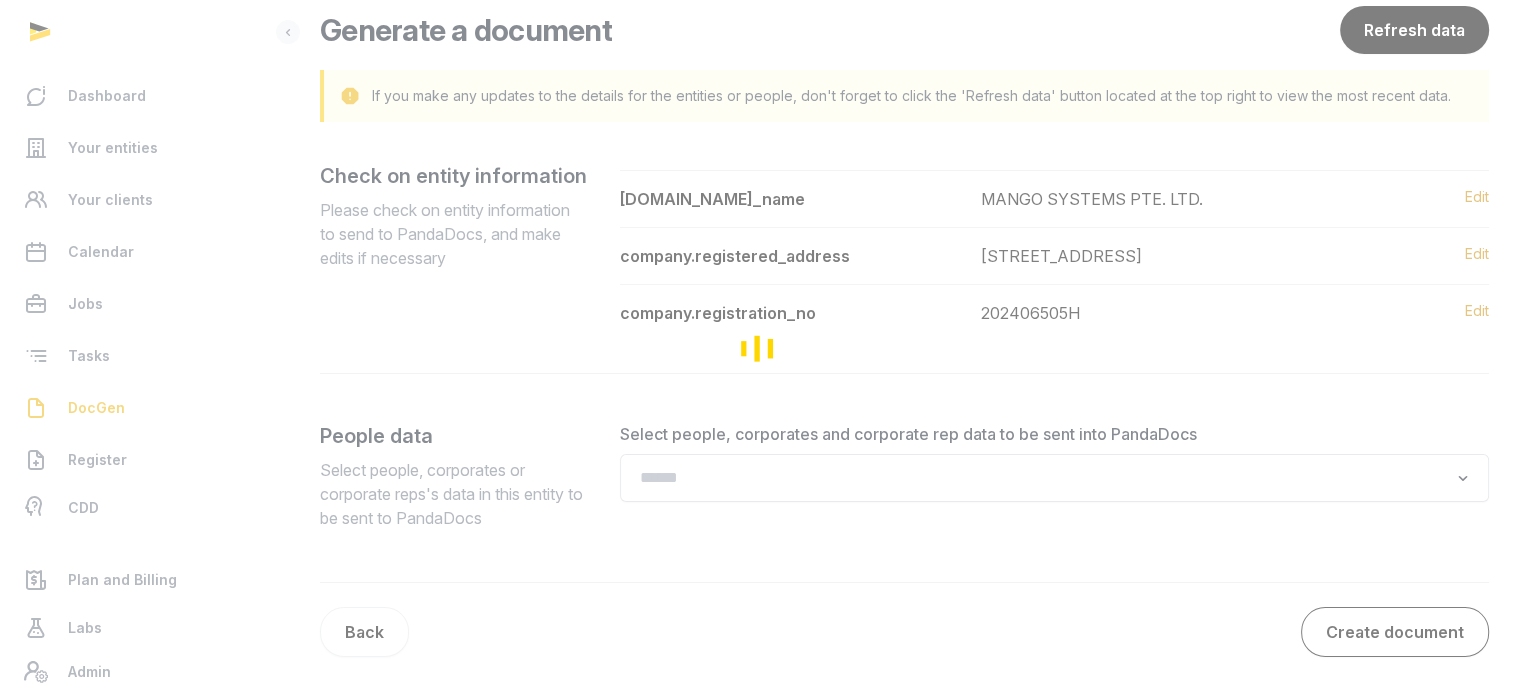 scroll, scrollTop: 0, scrollLeft: 0, axis: both 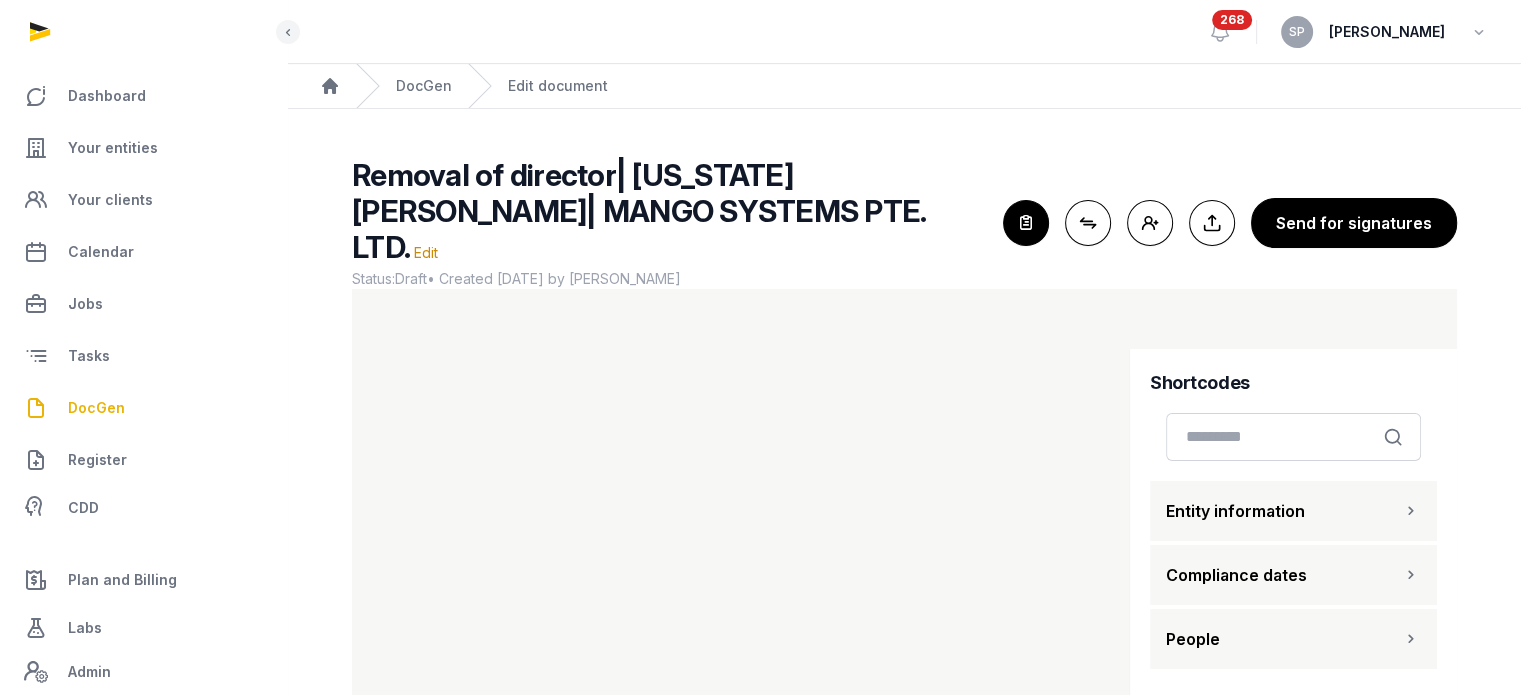 click on "Entity information Compliance dates People" at bounding box center [1293, 589] 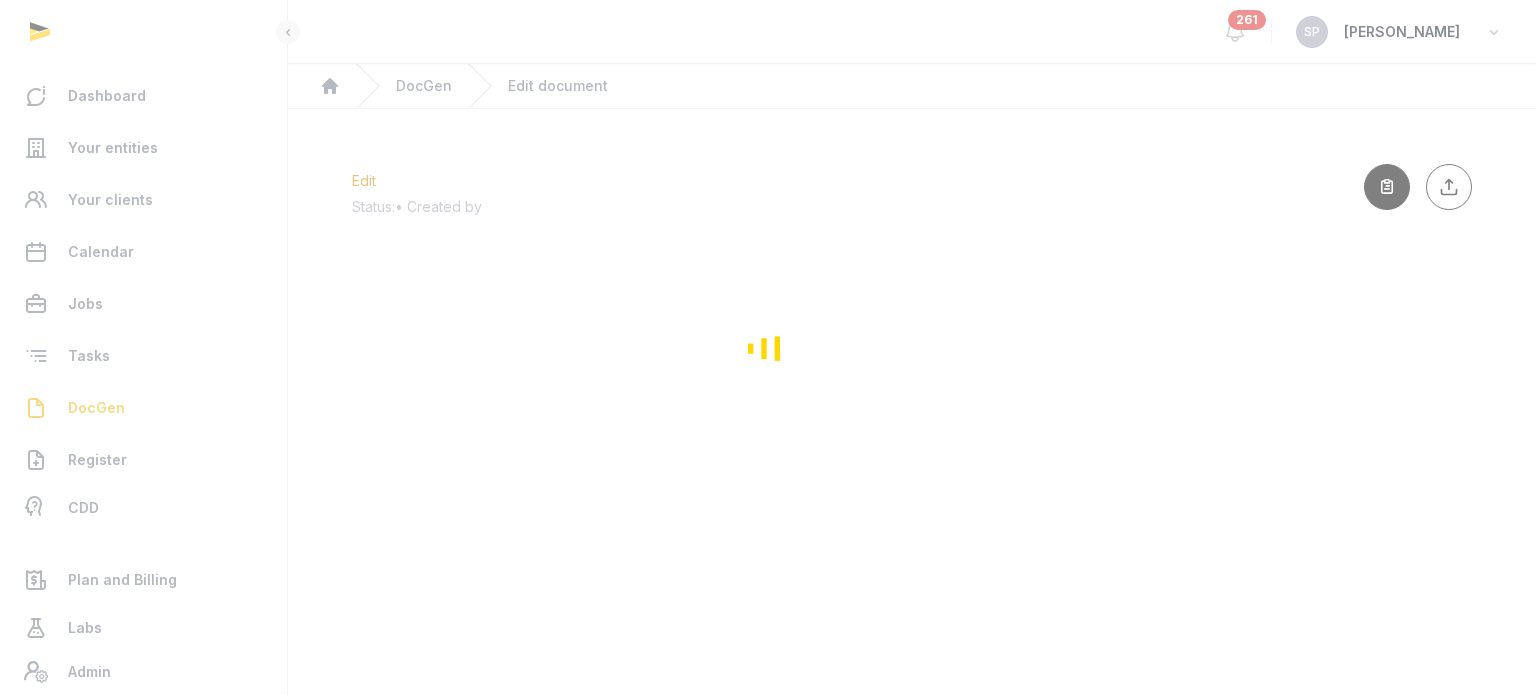 scroll, scrollTop: 0, scrollLeft: 0, axis: both 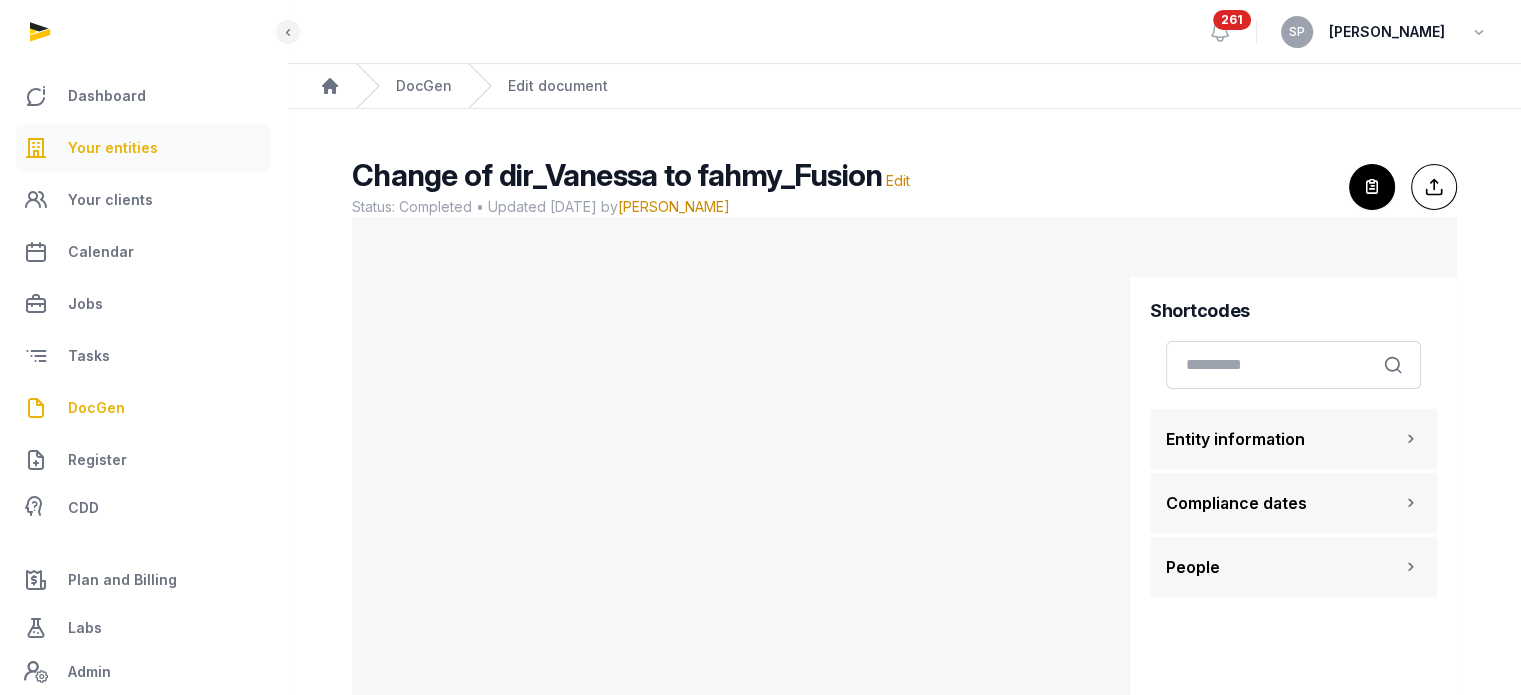 click on "Your entities" at bounding box center (113, 148) 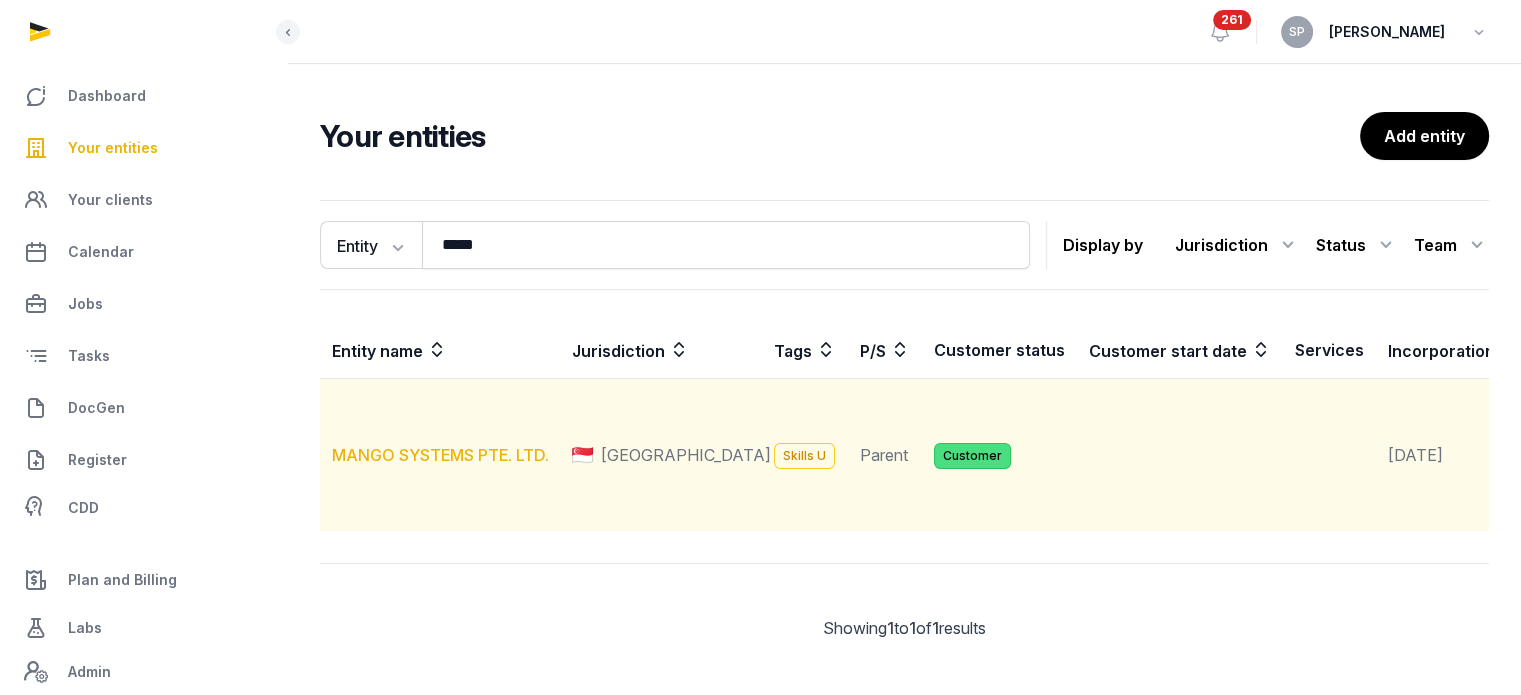 click on "MANGO SYSTEMS PTE. LTD." at bounding box center (440, 455) 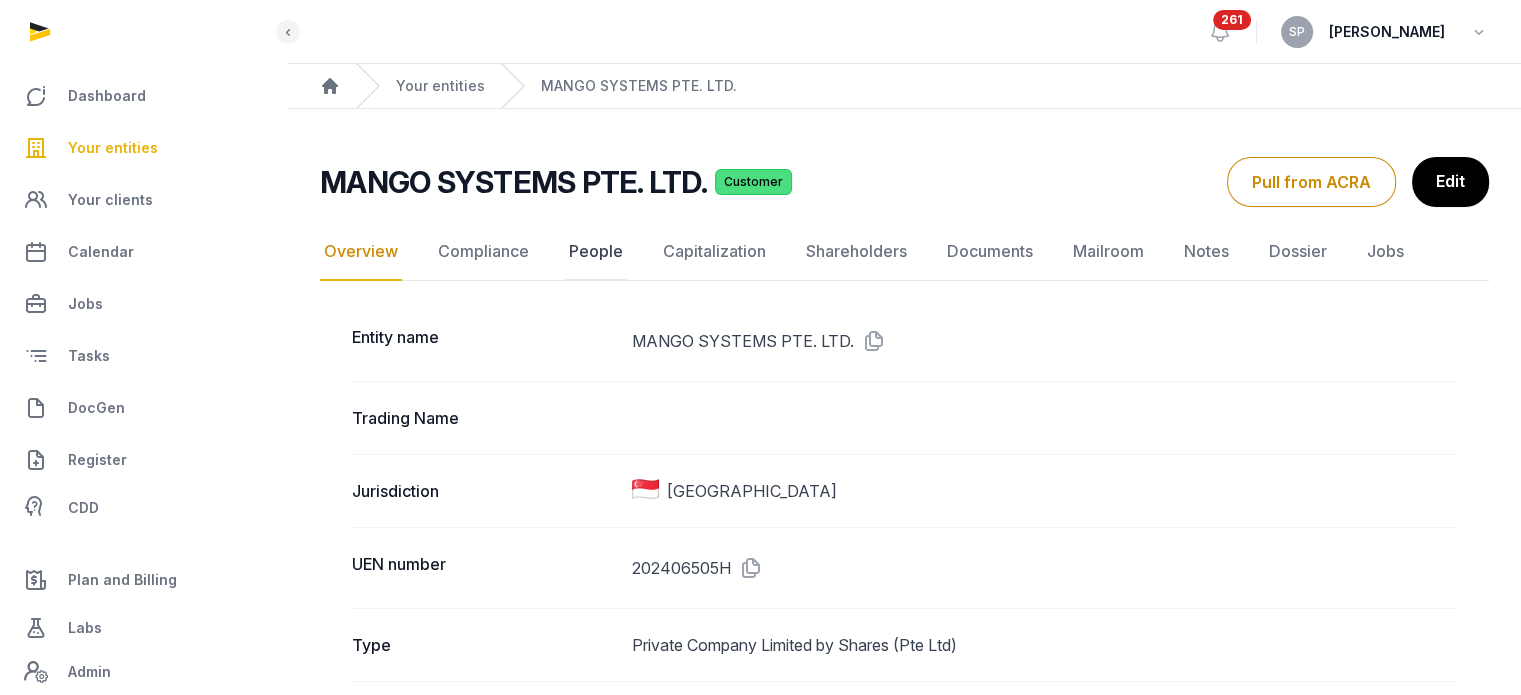 click on "People" 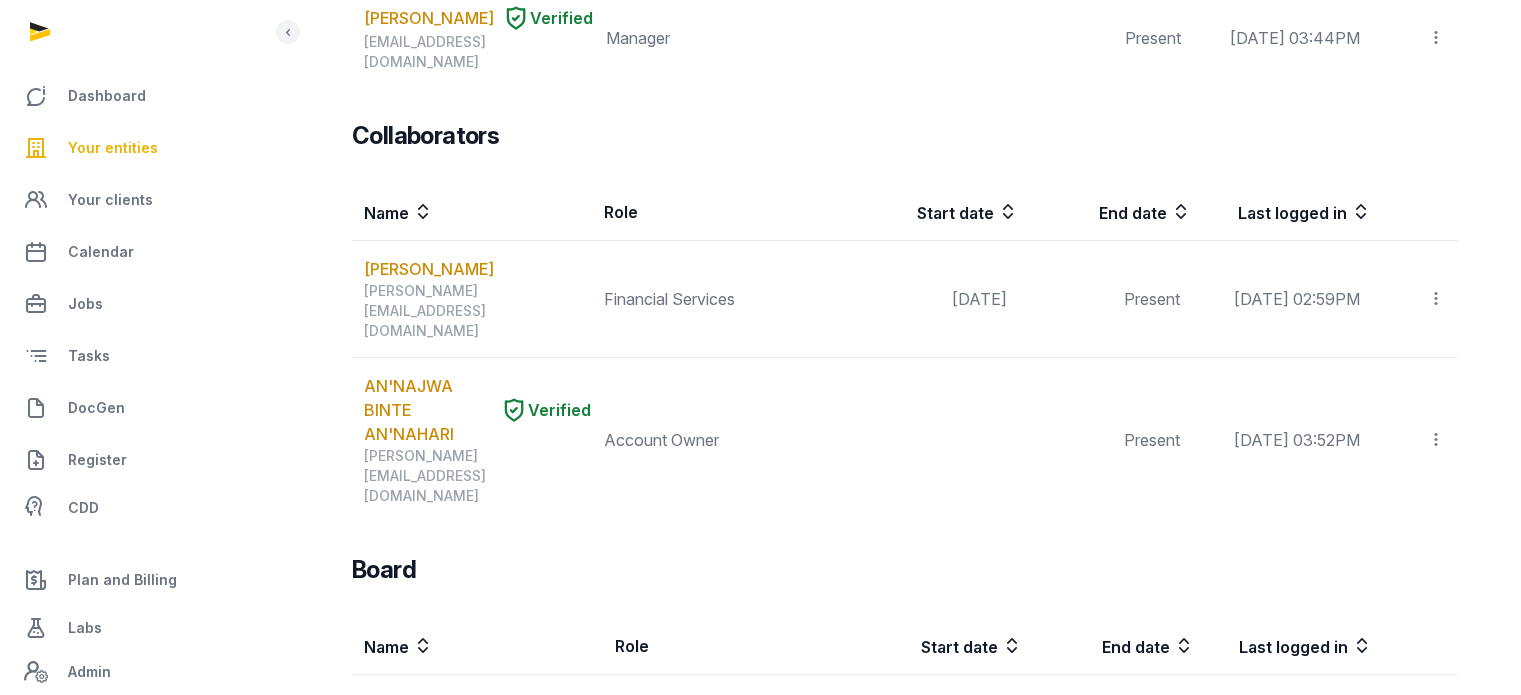 scroll, scrollTop: 1115, scrollLeft: 0, axis: vertical 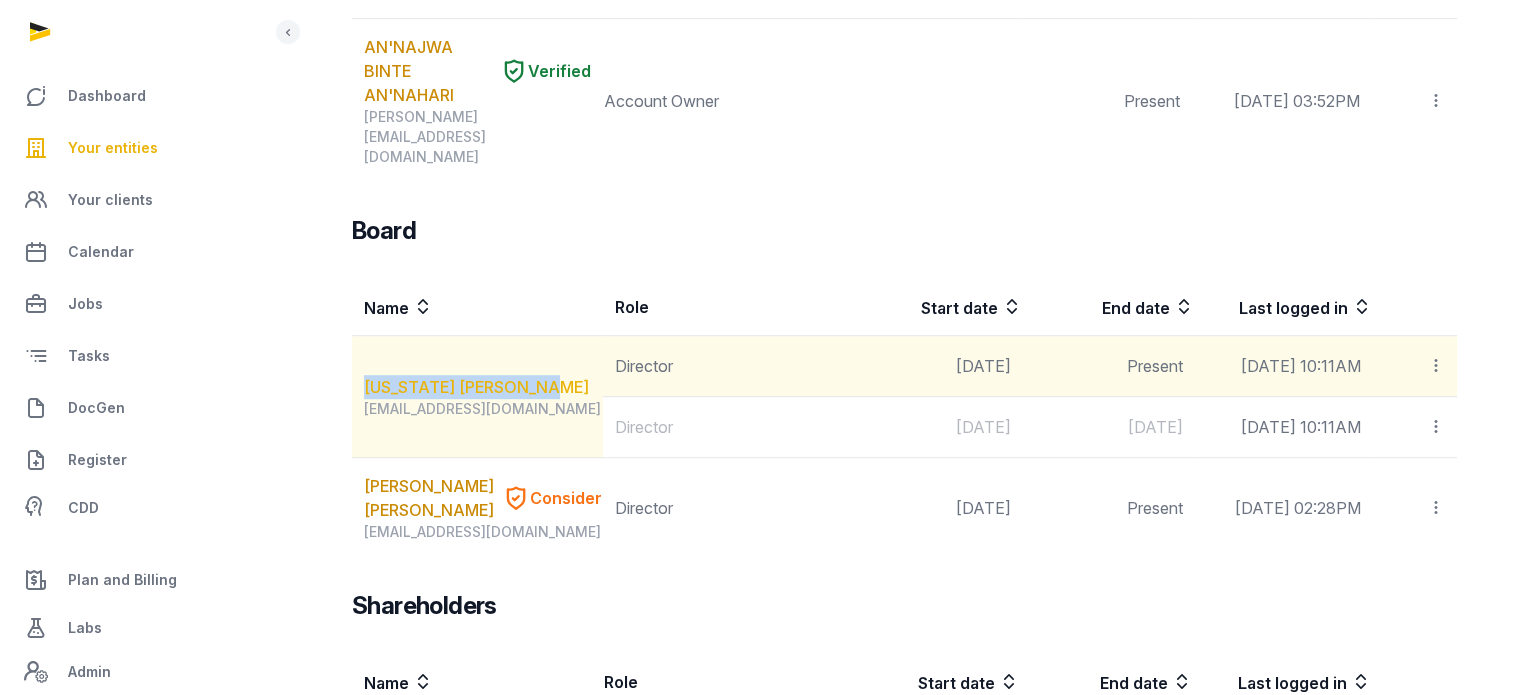 drag, startPoint x: 578, startPoint y: 307, endPoint x: 364, endPoint y: 299, distance: 214.14948 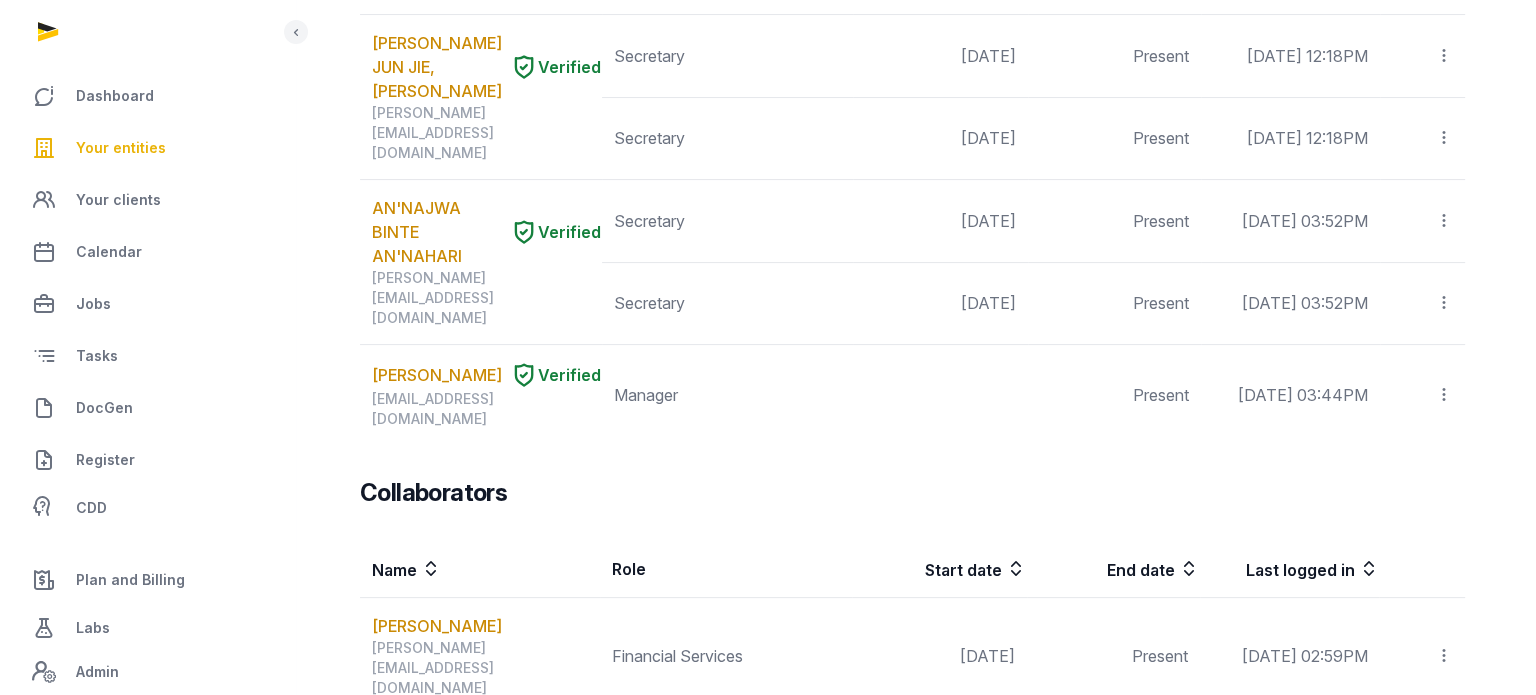 scroll, scrollTop: 0, scrollLeft: 0, axis: both 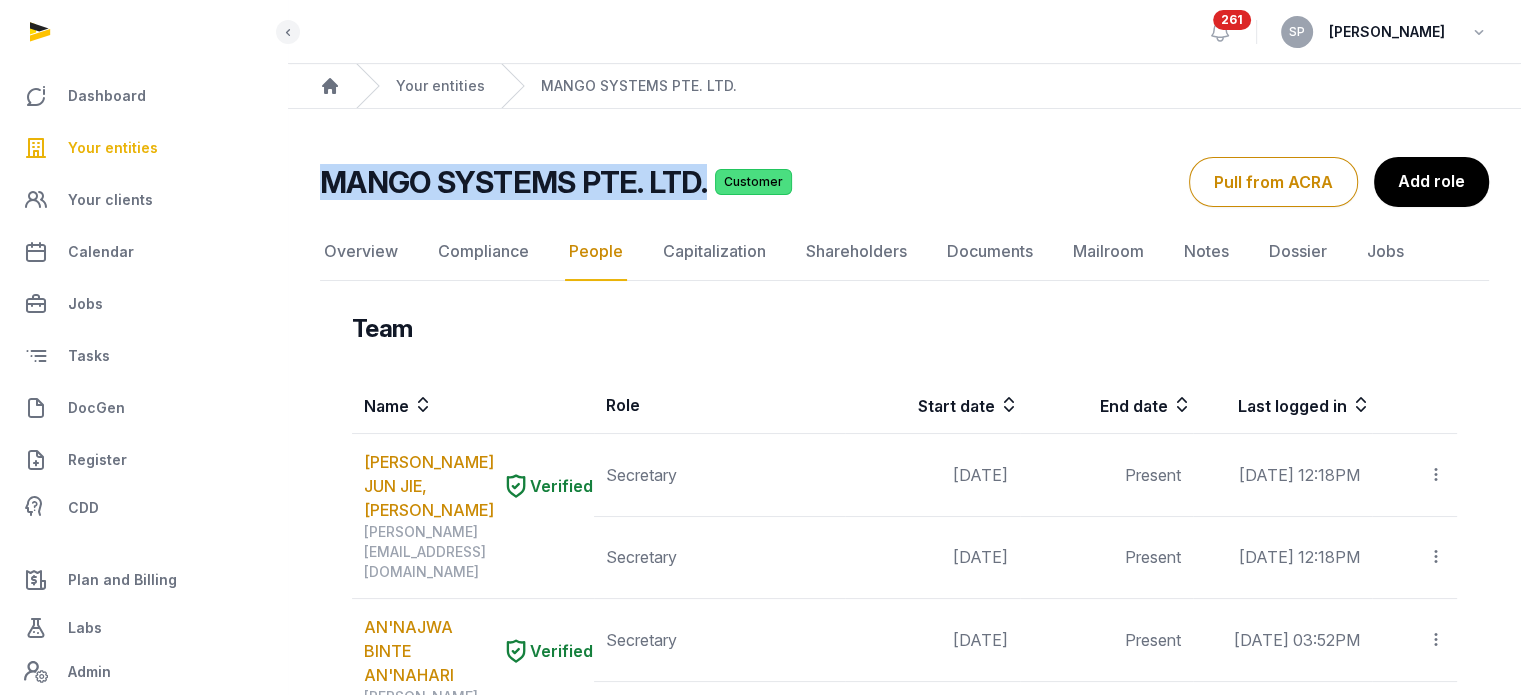 drag, startPoint x: 708, startPoint y: 200, endPoint x: 324, endPoint y: 193, distance: 384.06378 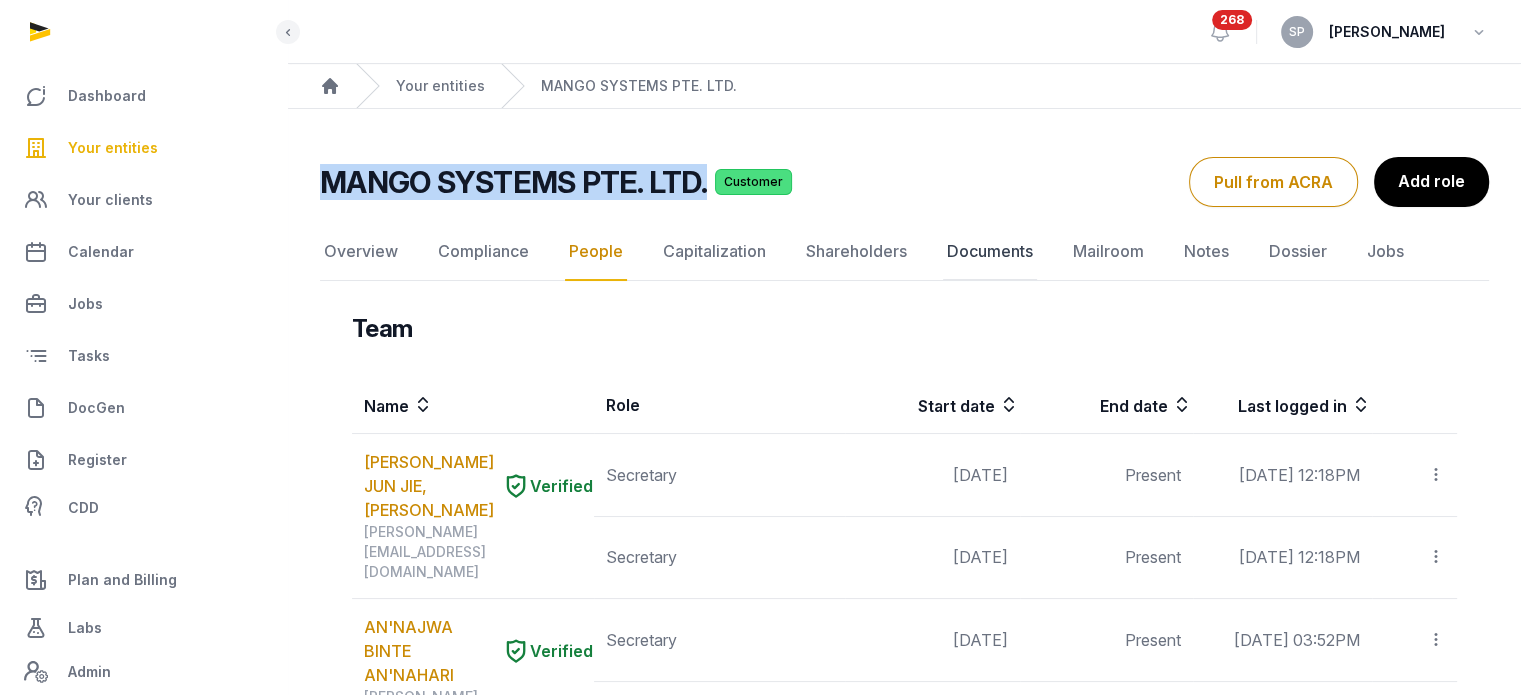 click on "Documents" 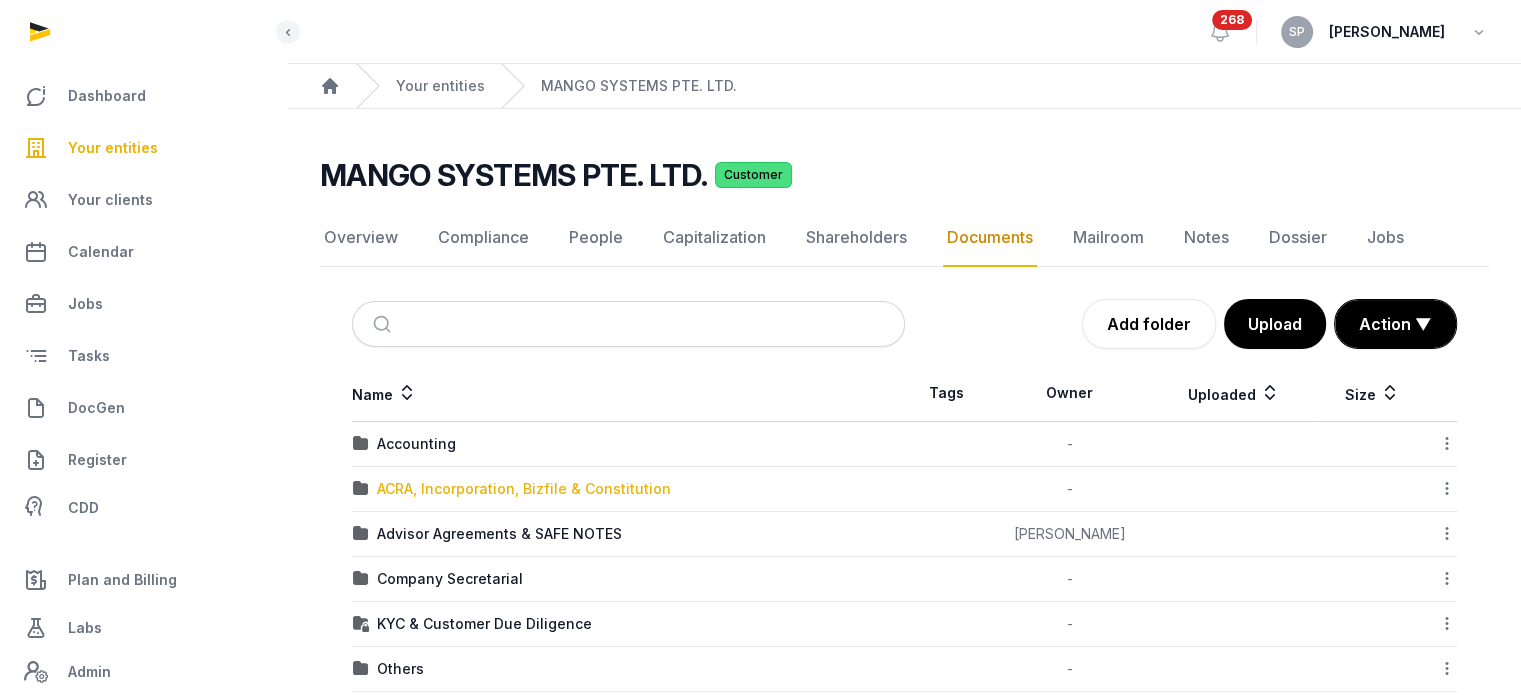 drag, startPoint x: 567, startPoint y: 497, endPoint x: 565, endPoint y: 486, distance: 11.18034 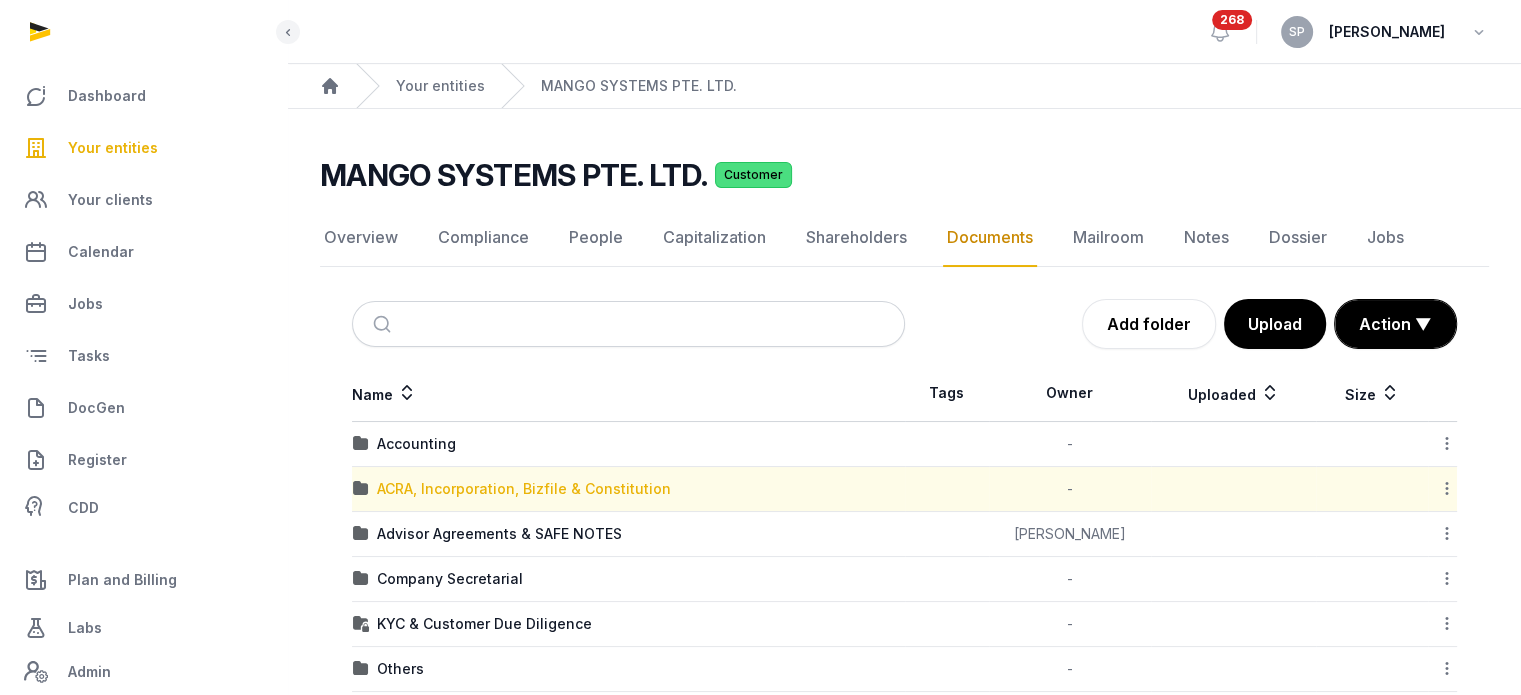 click on "ACRA, Incorporation, Bizfile & Constitution" at bounding box center [524, 489] 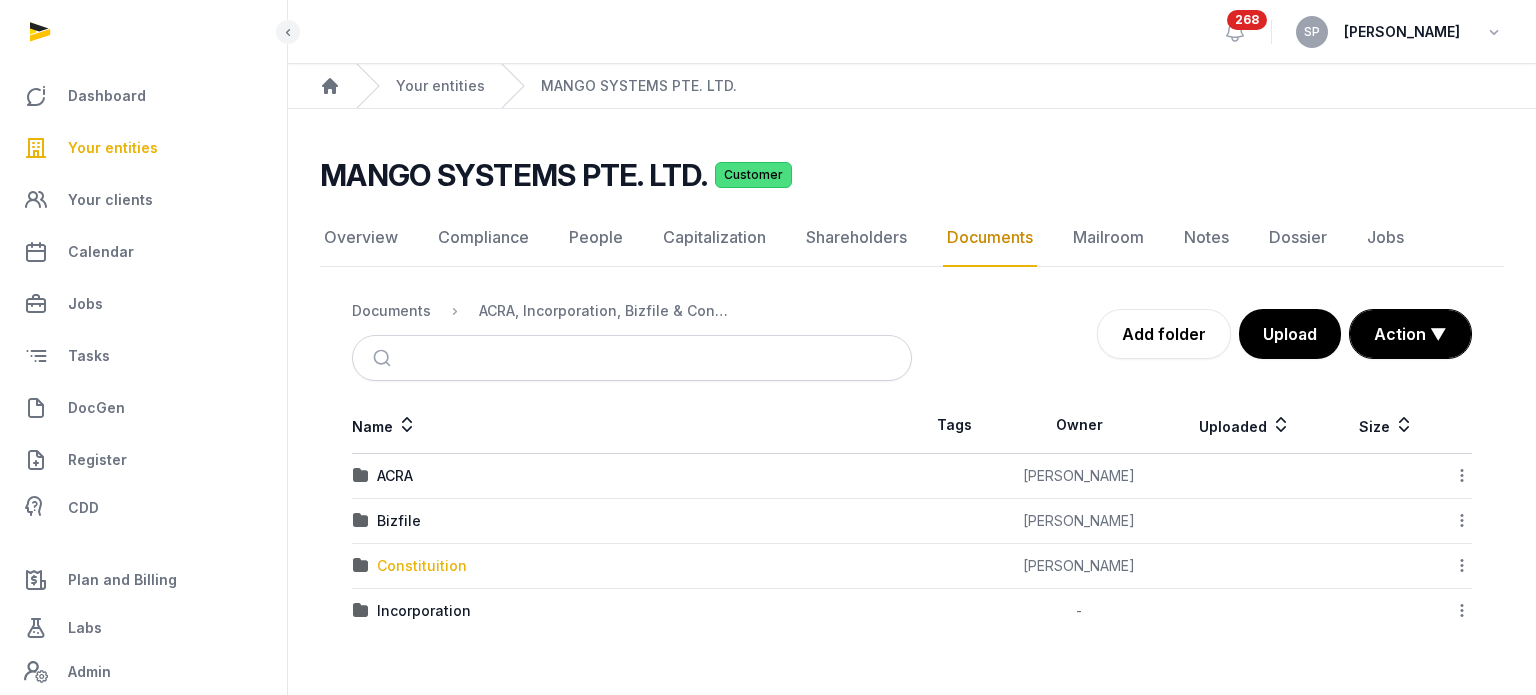 click on "Constituition" at bounding box center (422, 566) 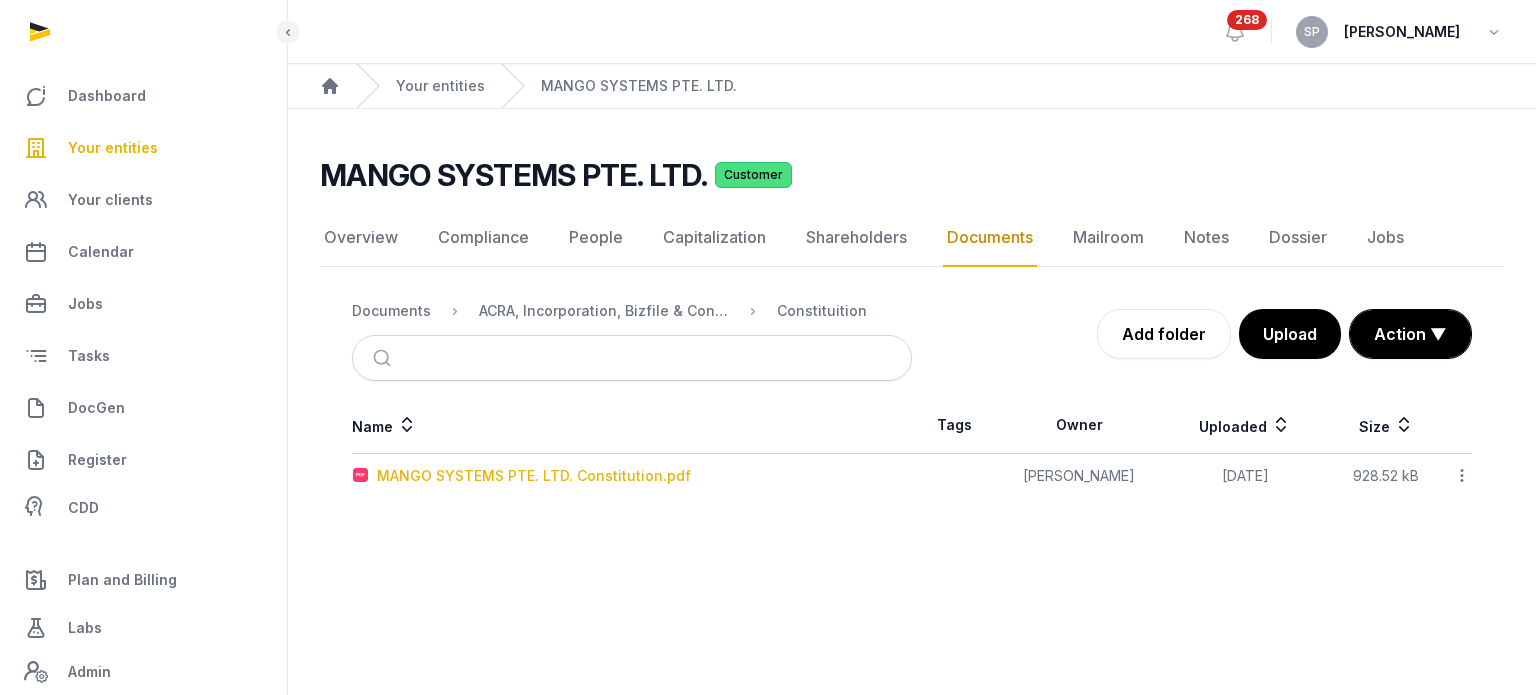 click on "MANGO SYSTEMS PTE. LTD. Constitution.pdf" at bounding box center [534, 476] 